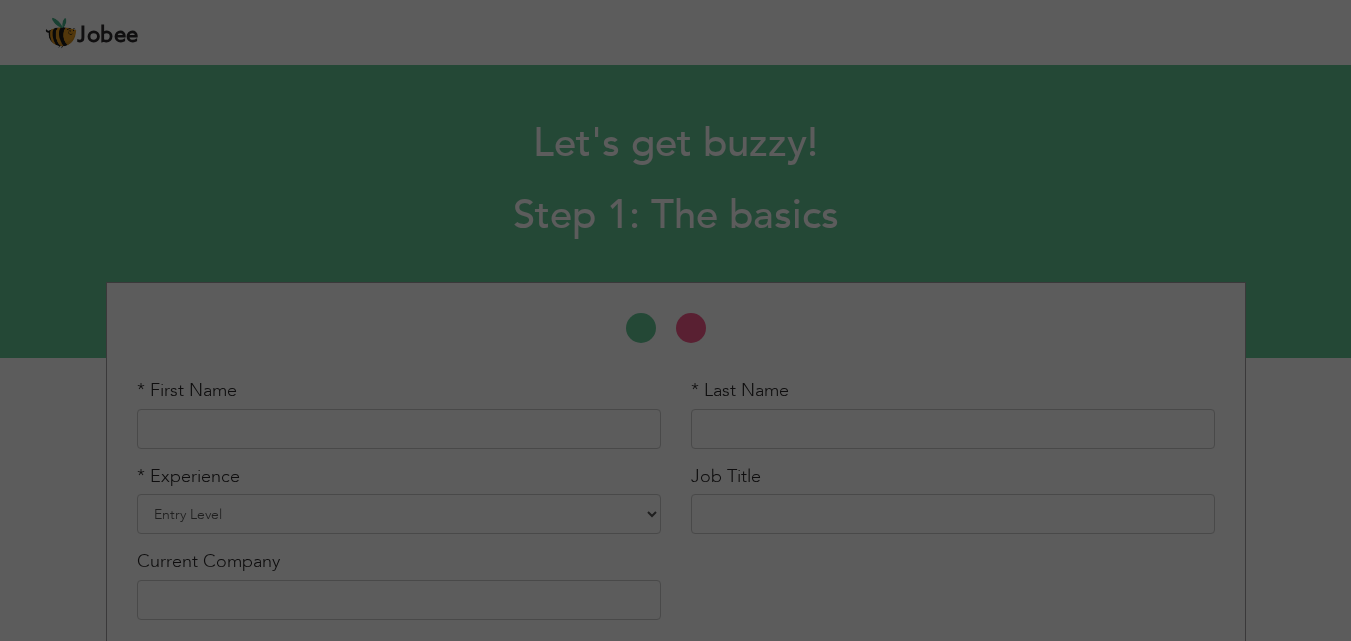 scroll, scrollTop: 0, scrollLeft: 0, axis: both 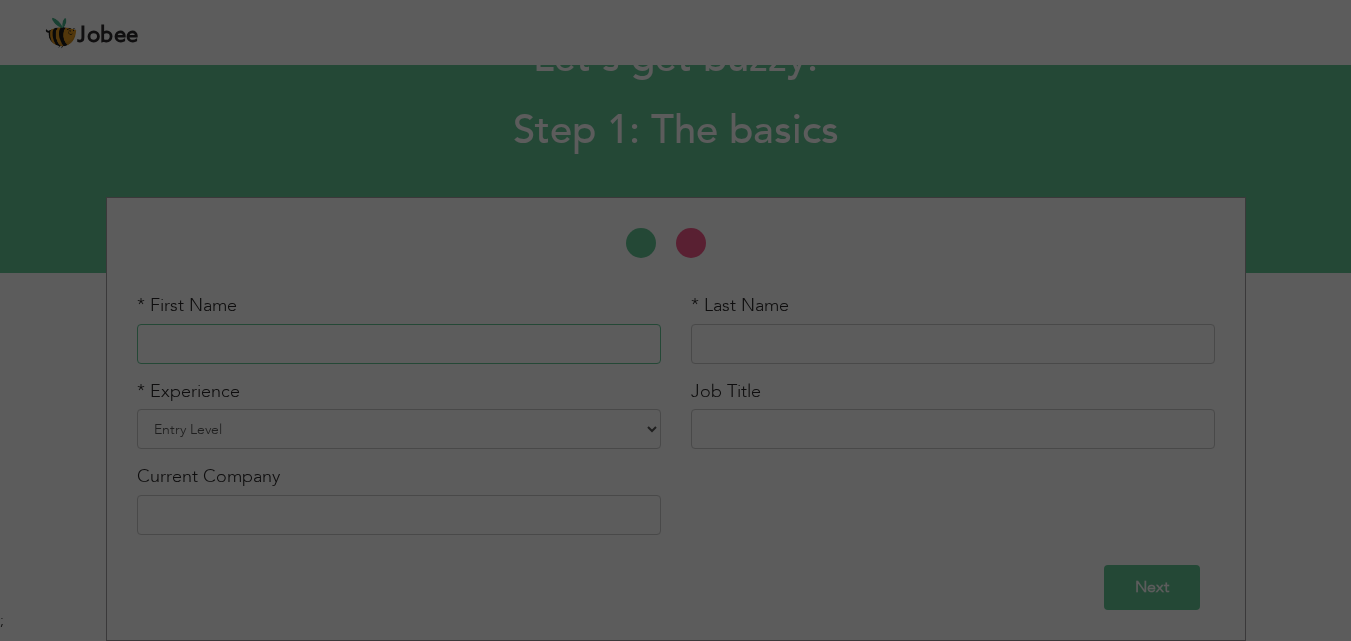 click at bounding box center [399, 344] 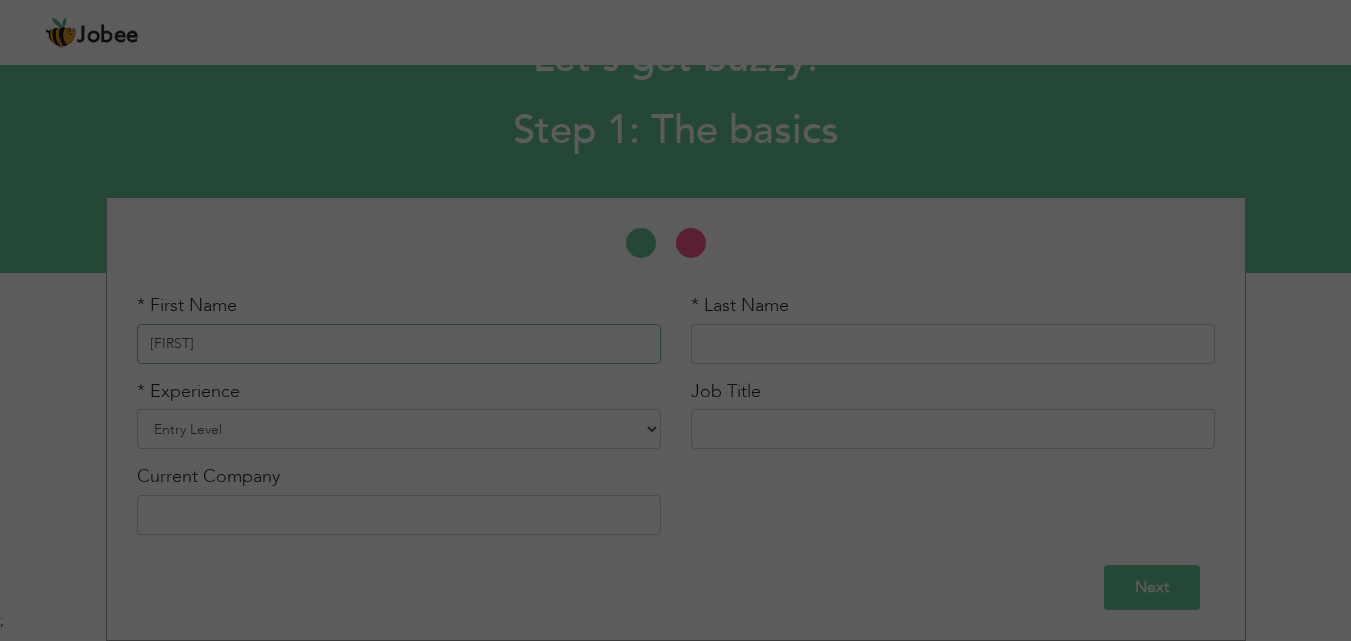 type on "Abbas" 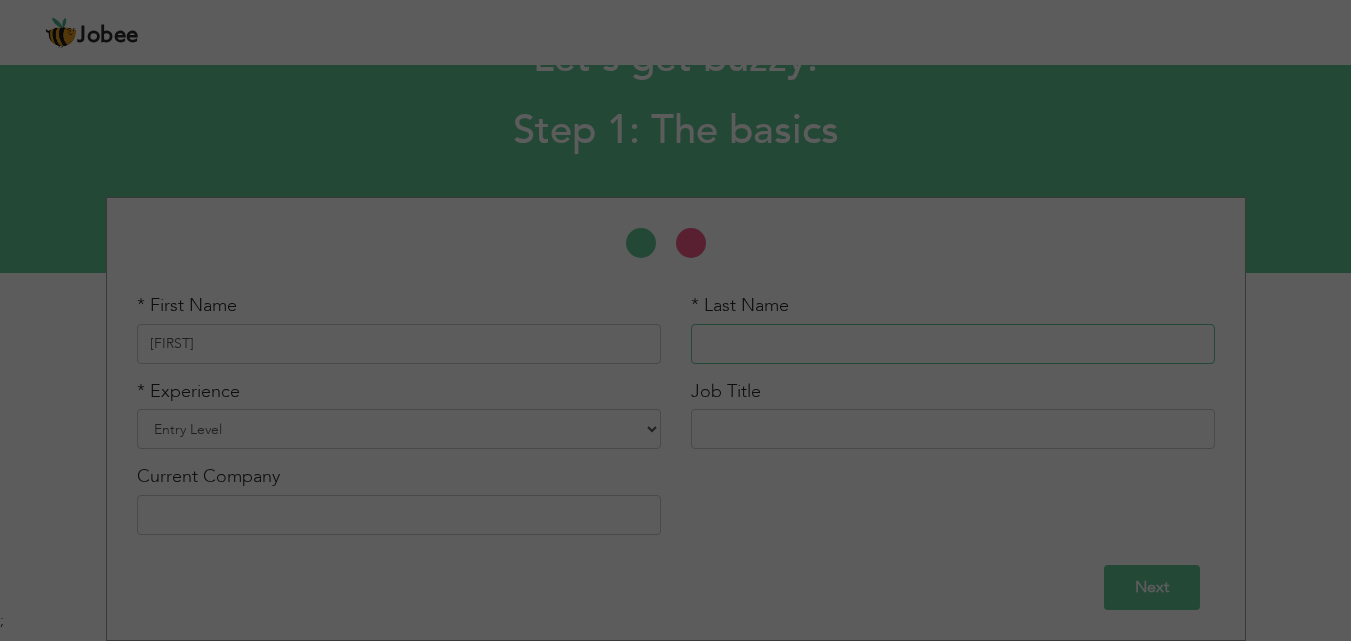 click at bounding box center (953, 344) 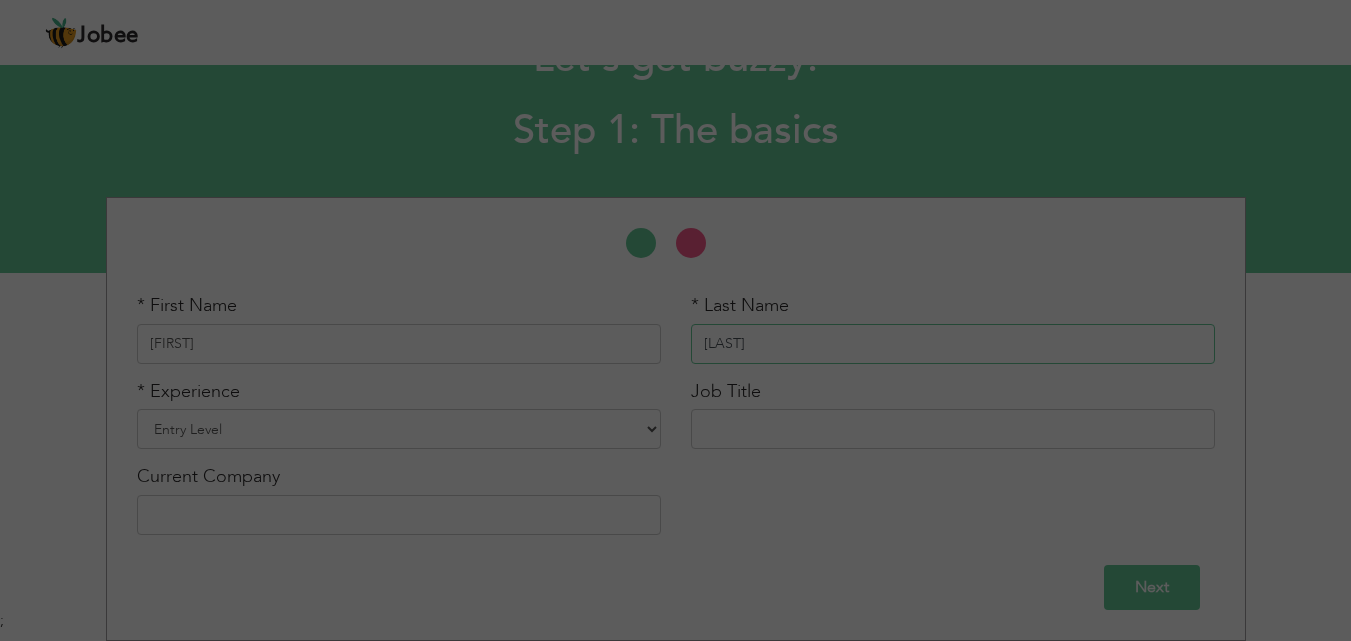 type on "[LAST]" 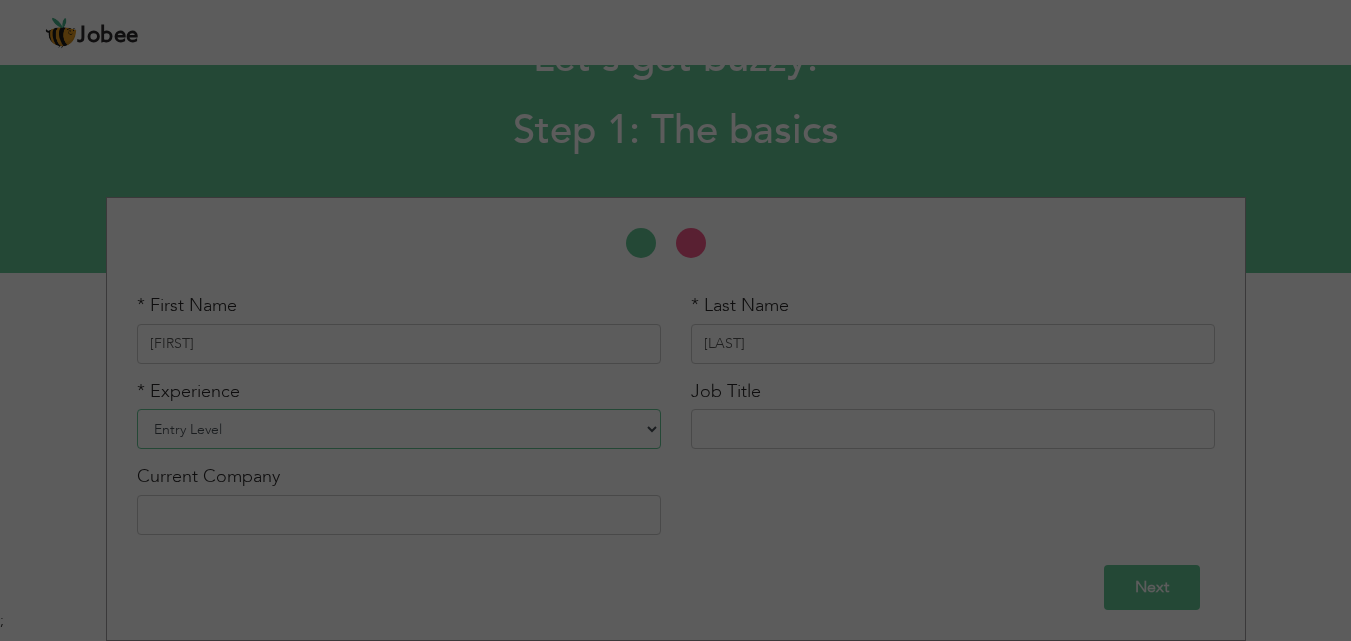 click on "Entry Level
Less than 1 Year
1 Year
2 Years
3 Years
4 Years
5 Years
6 Years
7 Years
8 Years
9 Years
10 Years
11 Years
12 Years
13 Years
14 Years
15 Years
16 Years
17 Years
18 Years
19 Years
20 Years
21 Years
22 Years
23 Years
24 Years
25 Years
26 Years
27 Years
28 Years
29 Years
30 Years
31 Years
32 Years
33 Years
34 Years
35 Years
More than 35 Years" at bounding box center (399, 429) 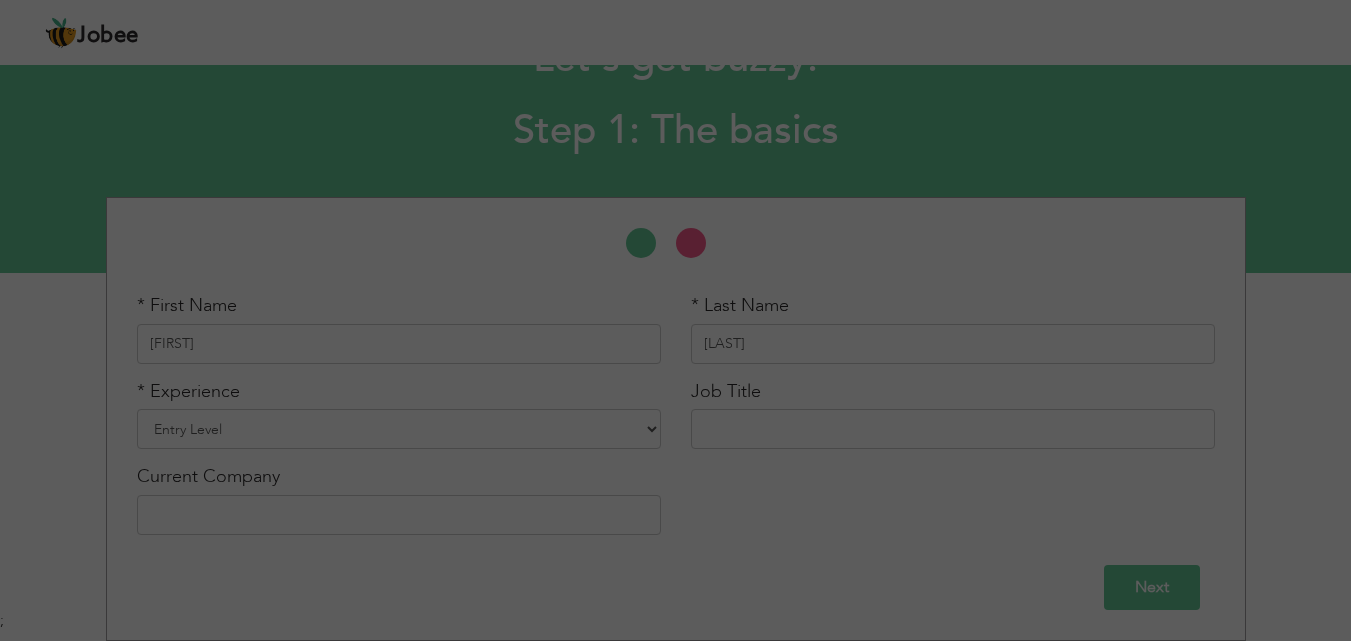 click on "* First Name
Abbas
* Last Name
Anwar
* Experience Entry Level
1 Year" at bounding box center [675, 419] 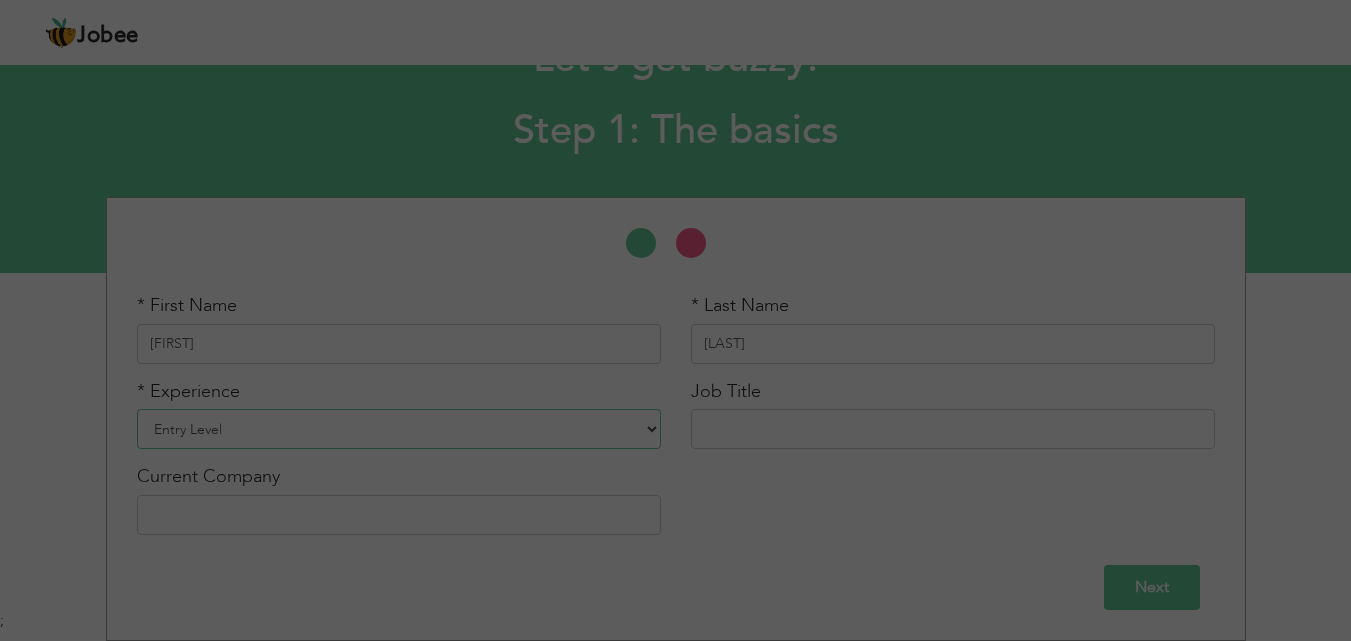 click on "Entry Level
Less than 1 Year
1 Year
2 Years
3 Years
4 Years
5 Years
6 Years
7 Years
8 Years
9 Years
10 Years
11 Years
12 Years
13 Years
14 Years
15 Years
16 Years
17 Years
18 Years
19 Years
20 Years
21 Years
22 Years
23 Years
24 Years
25 Years
26 Years
27 Years
28 Years
29 Years
30 Years
31 Years
32 Years
33 Years
34 Years
35 Years
More than 35 Years" at bounding box center (399, 429) 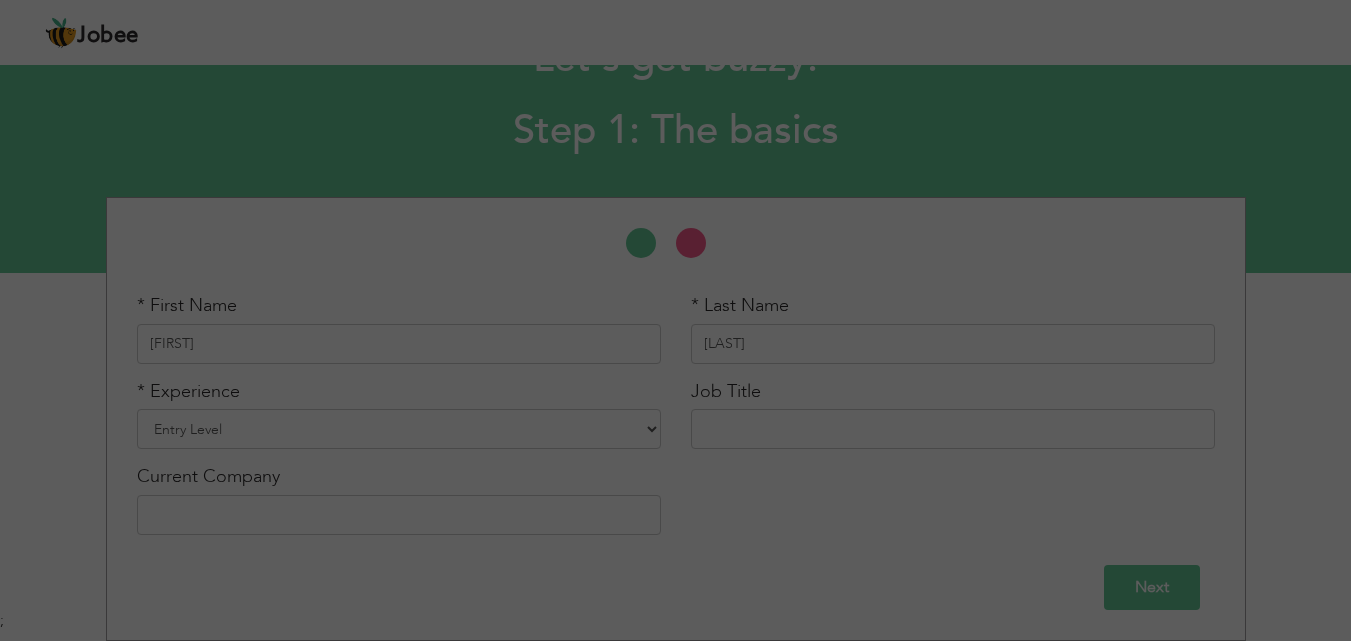 click on "* First Name
Abbas
* Last Name
Anwar
* Experience Entry Level
1 Year" at bounding box center [675, 419] 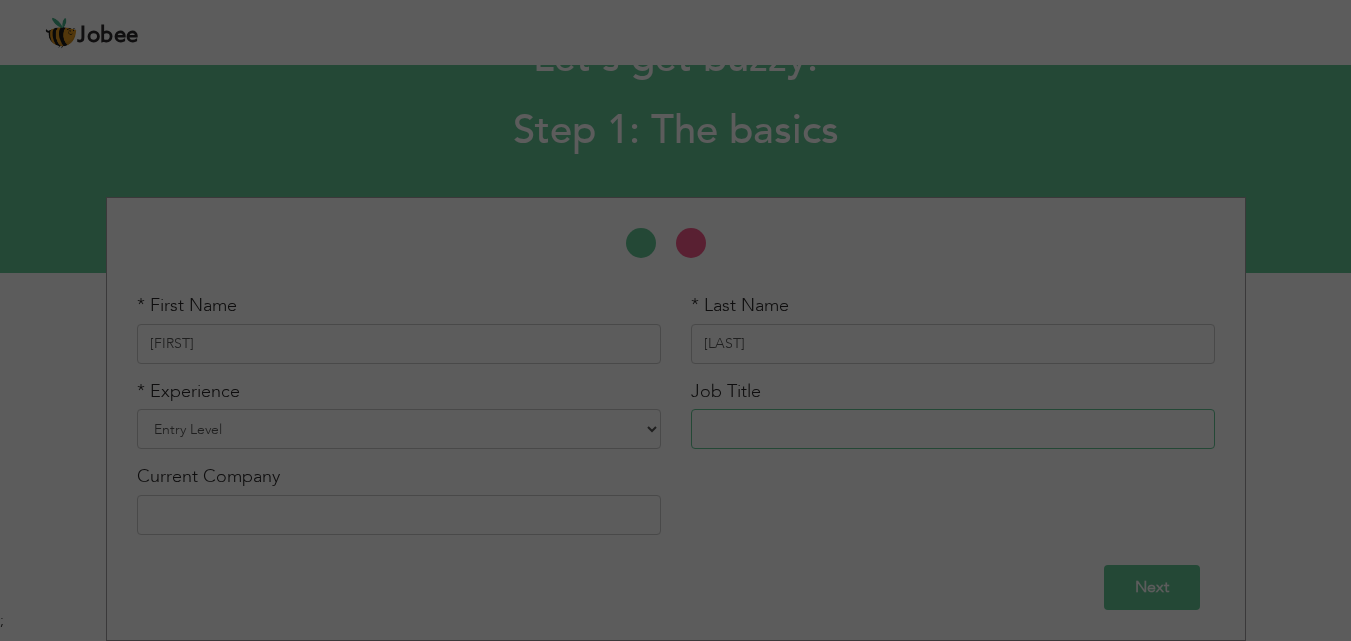 click at bounding box center (953, 429) 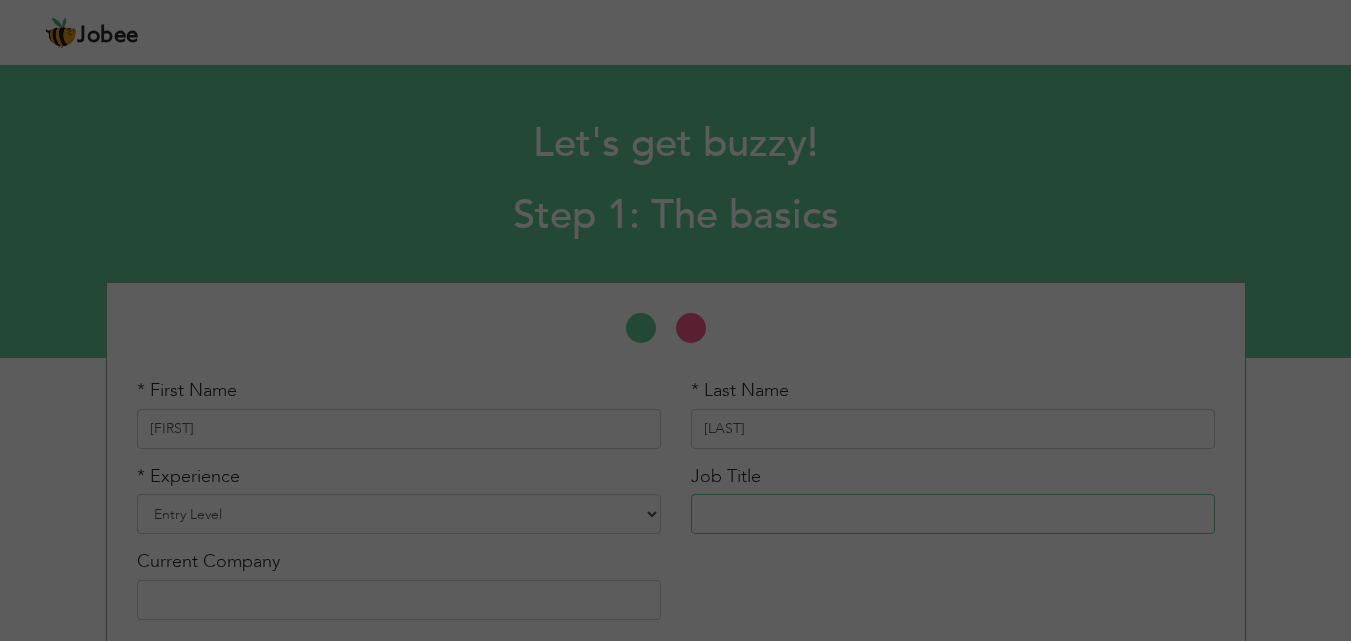 scroll, scrollTop: 85, scrollLeft: 0, axis: vertical 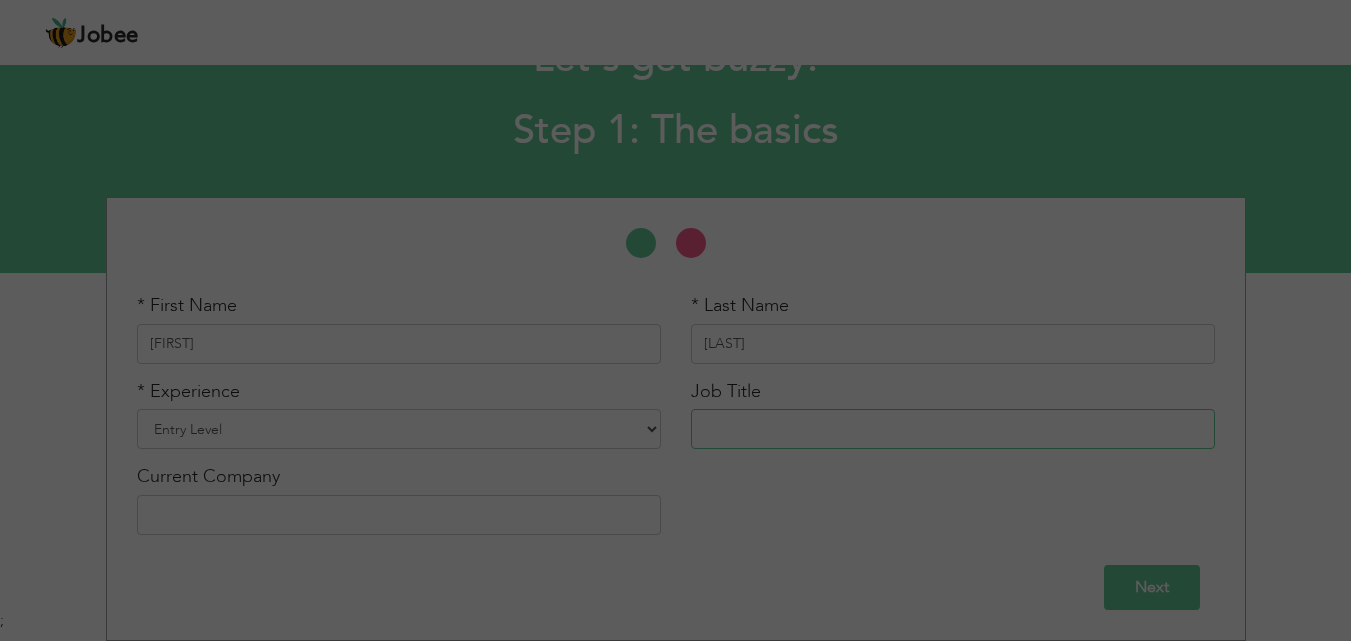 click at bounding box center (953, 429) 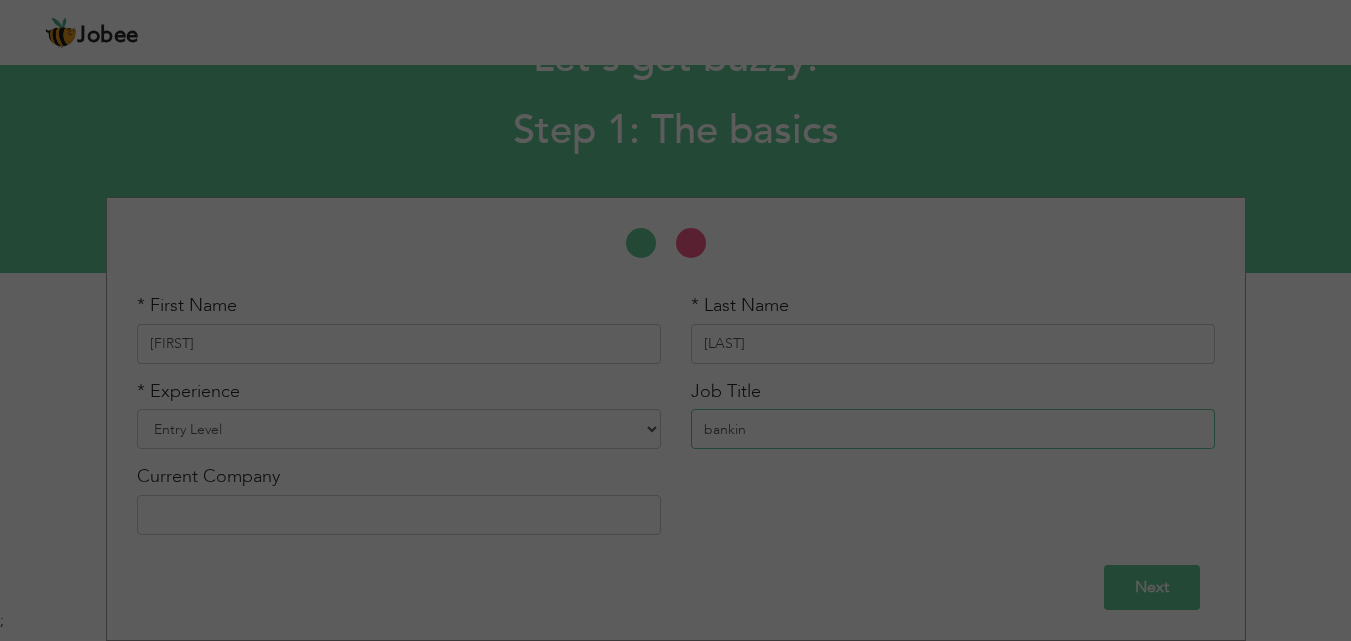 type on "banking" 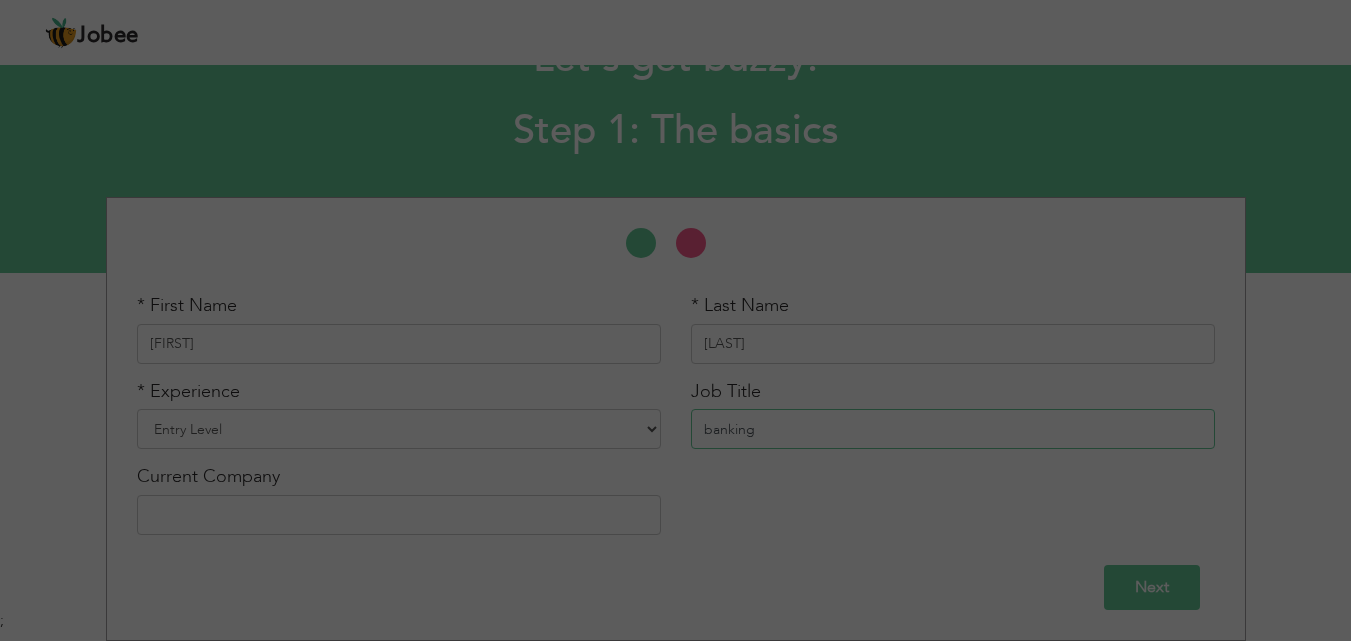 drag, startPoint x: 793, startPoint y: 427, endPoint x: 663, endPoint y: 441, distance: 130.75168 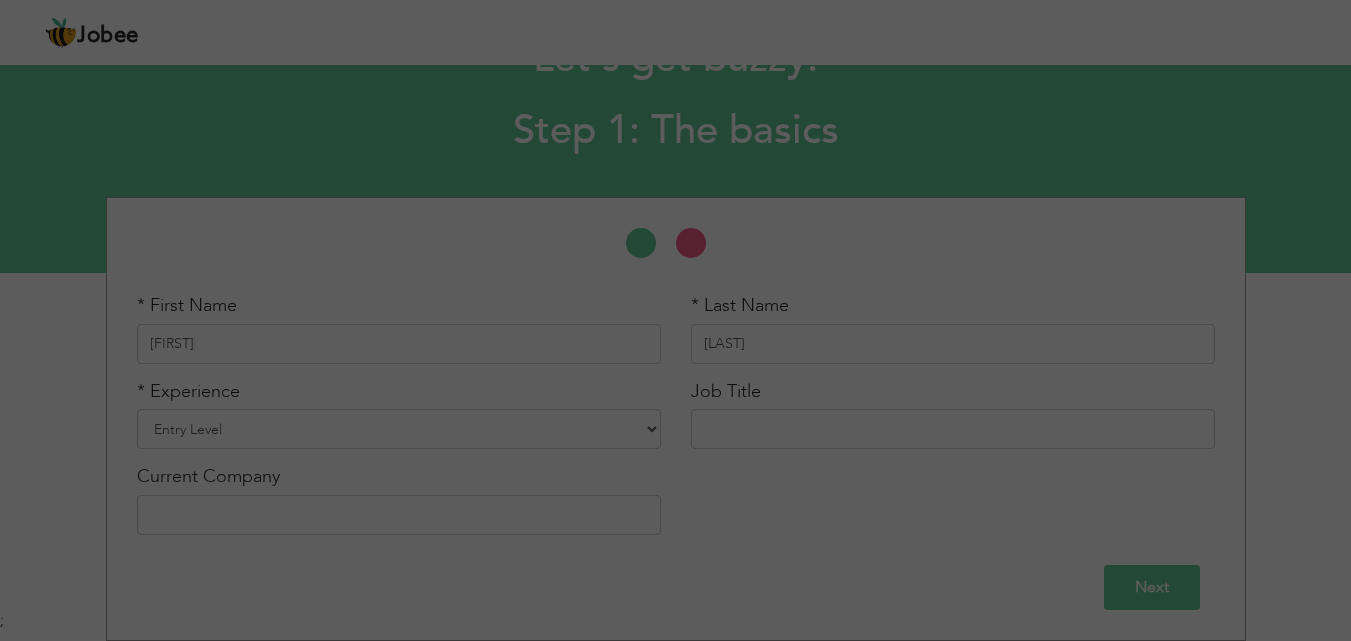 click on "Next" at bounding box center [1152, 587] 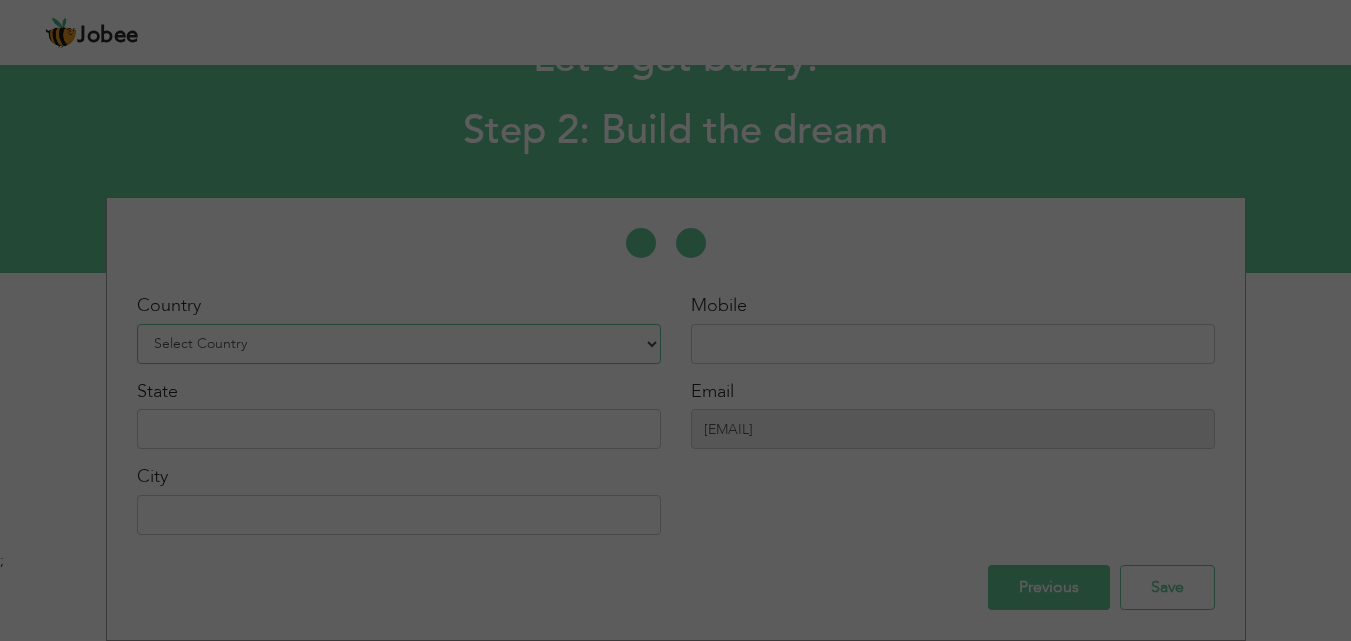 click on "Select Country
Afghanistan
Albania
Algeria
American Samoa
Andorra
Angola
Anguilla
Antarctica
Antigua and Barbuda
Argentina
Armenia
Aruba
Australia
Austria
Azerbaijan
Bahamas
Bahrain
Bangladesh
Barbados
Belarus
Belgium
Belize
Benin
Bermuda
Bhutan
Bolivia
Bosnia-Herzegovina
Botswana
Bouvet Island
Brazil
British Indian Ocean Territory
Brunei Darussalam
Bulgaria
Burkina Faso
Burundi
Cambodia
Cameroon
Canada
Cape Verde
Cayman Islands
Central African Republic
Chad
Chile
China
Christmas Island
Cocos (Keeling) Islands
Colombia
Comoros
Congo
Congo, Dem. Republic
Cook Islands
Costa Rica
Croatia
Cuba
Cyprus
Czech Rep
Denmark
Djibouti
Dominica
Dominican Republic
Ecuador
Egypt
El Salvador
Equatorial Guinea
Eritrea
Estonia
Ethiopia
European Union
Falkland Islands (Malvinas)
Faroe Islands
Fiji
Finland
France
French Guiana
French Southern Territories
Gabon
Gambia
Georgia" at bounding box center (399, 344) 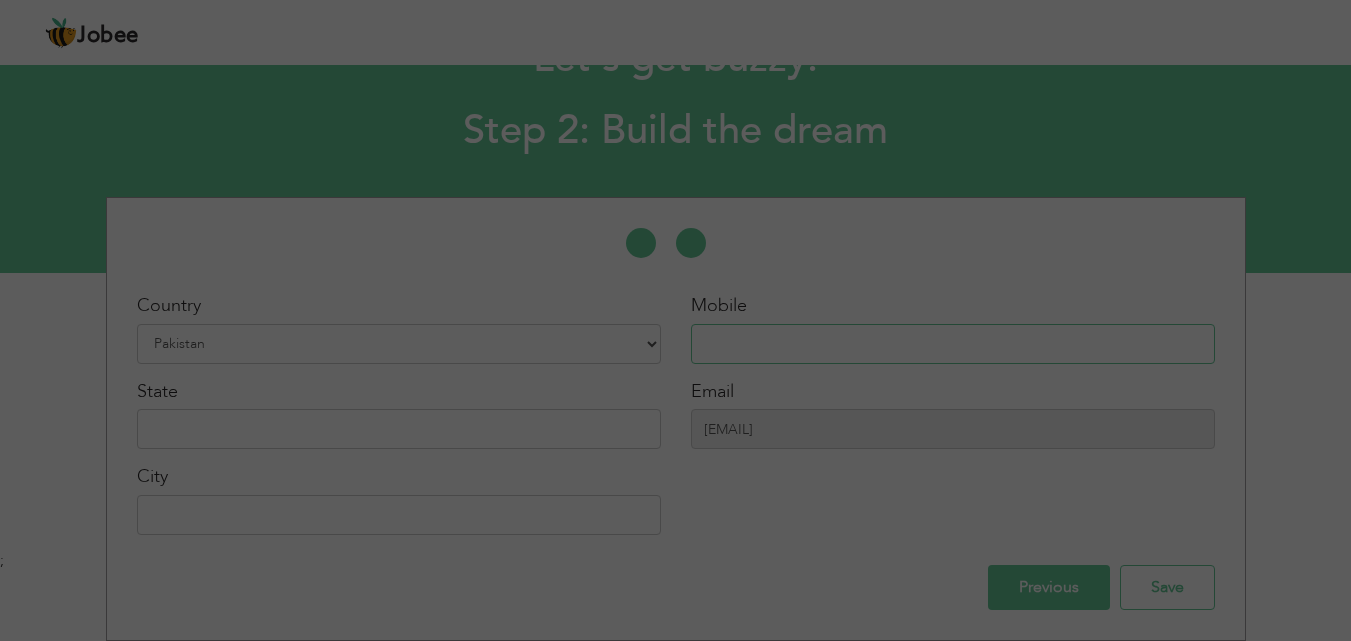 click at bounding box center (953, 344) 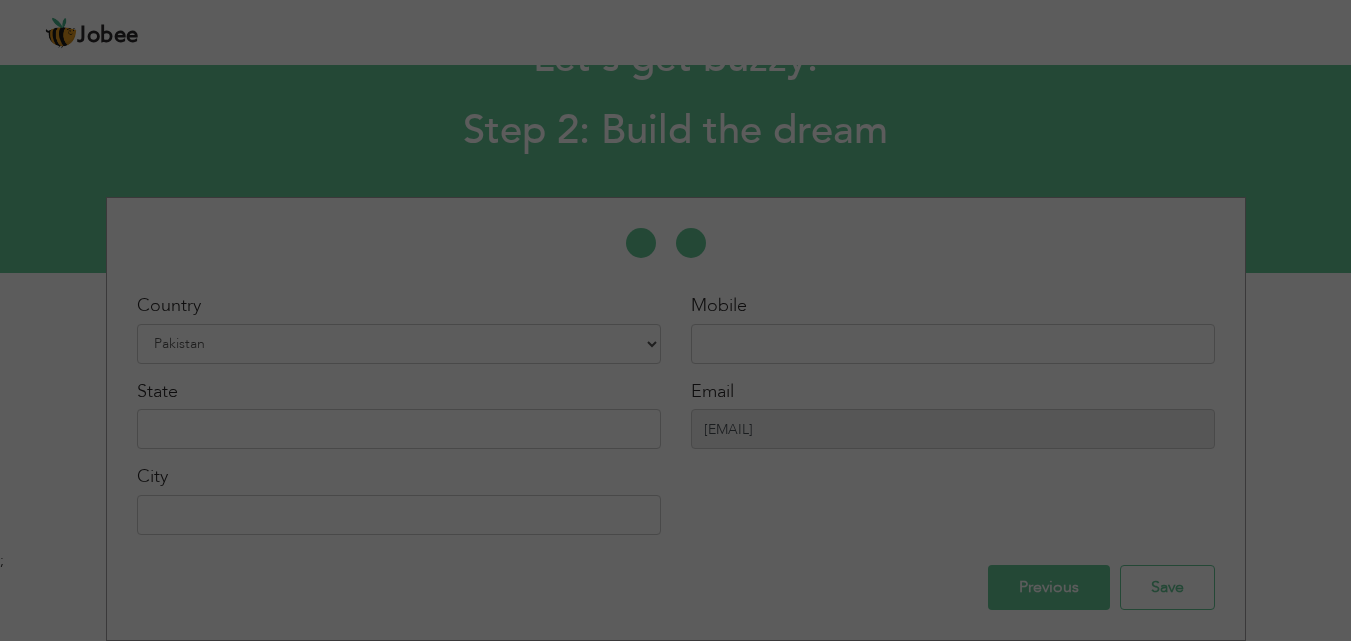 click on "abbasanwar@gmail.com" at bounding box center [953, 429] 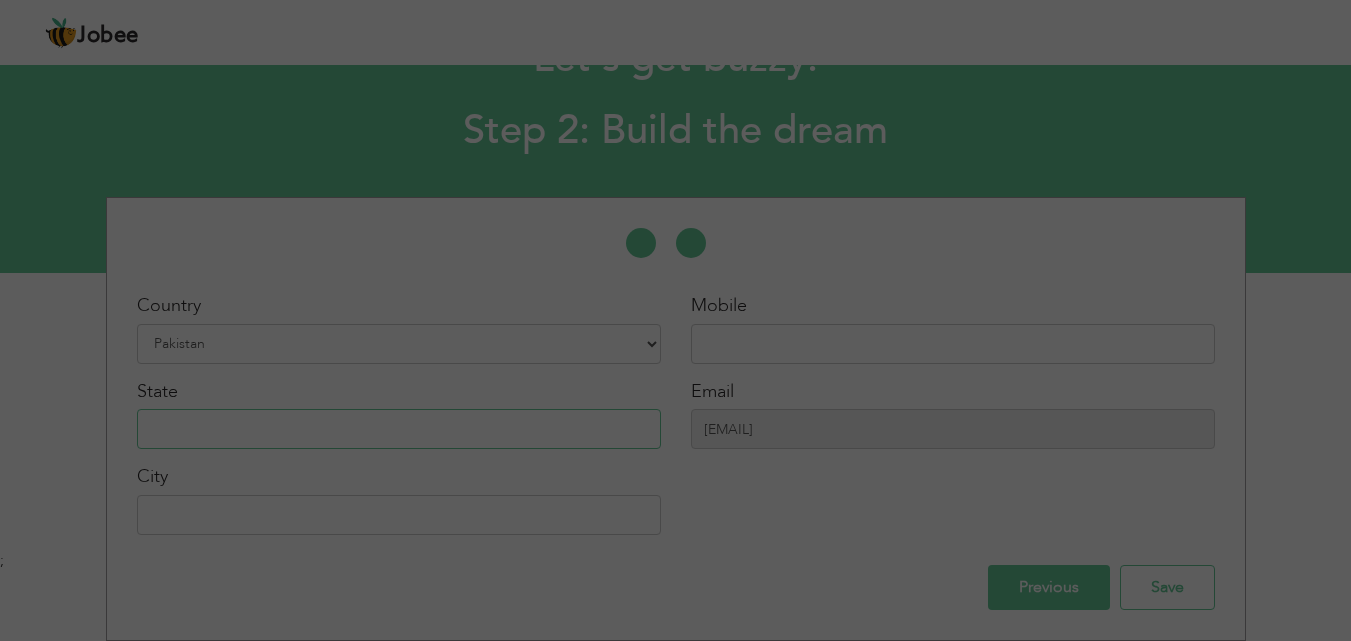 click at bounding box center [399, 429] 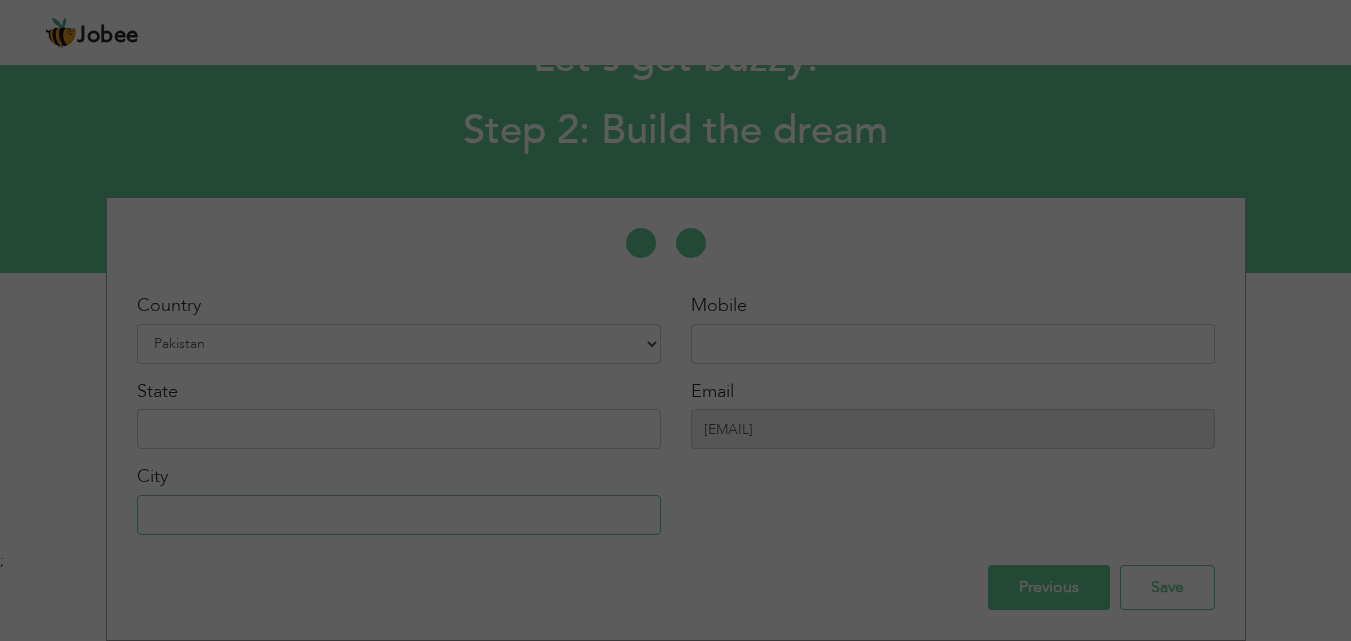 click at bounding box center (399, 515) 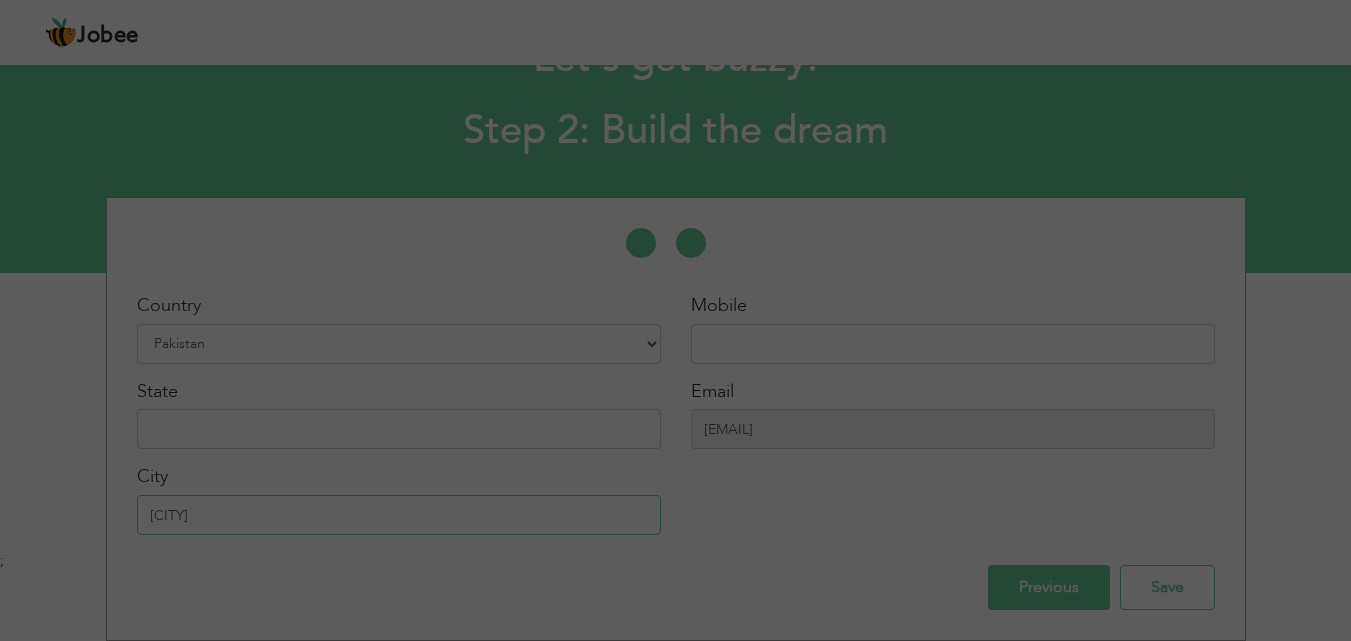 type on "Rawalpindi" 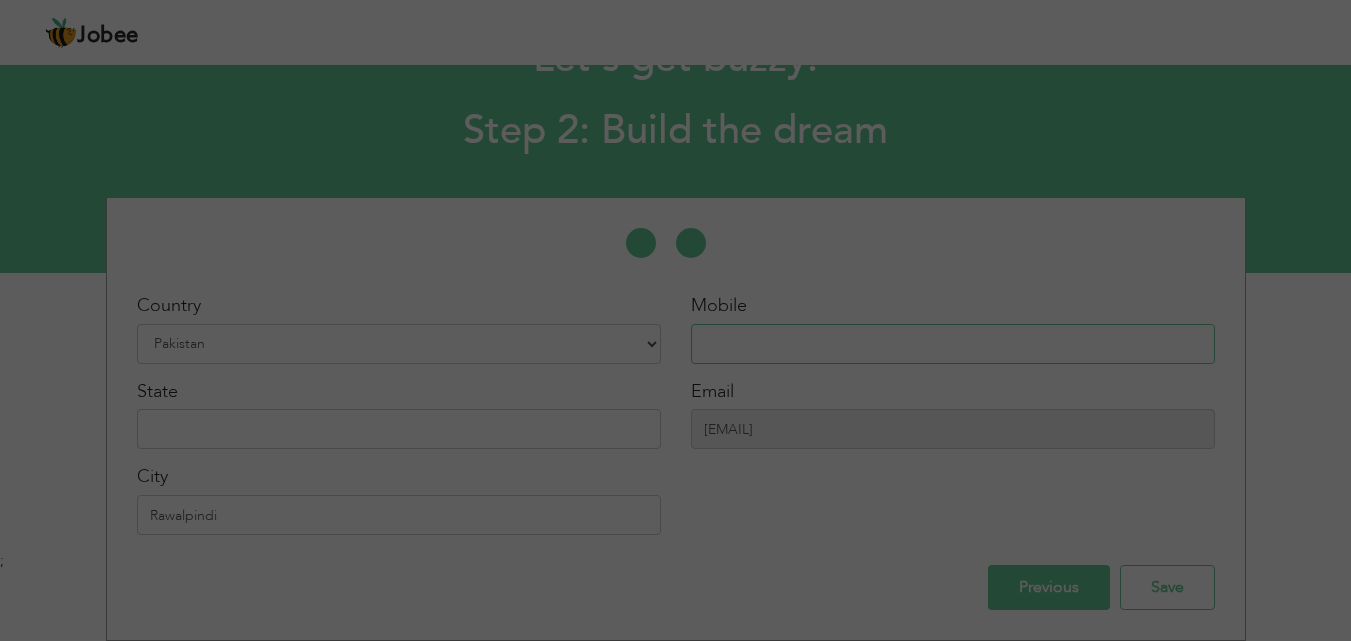 click at bounding box center [953, 344] 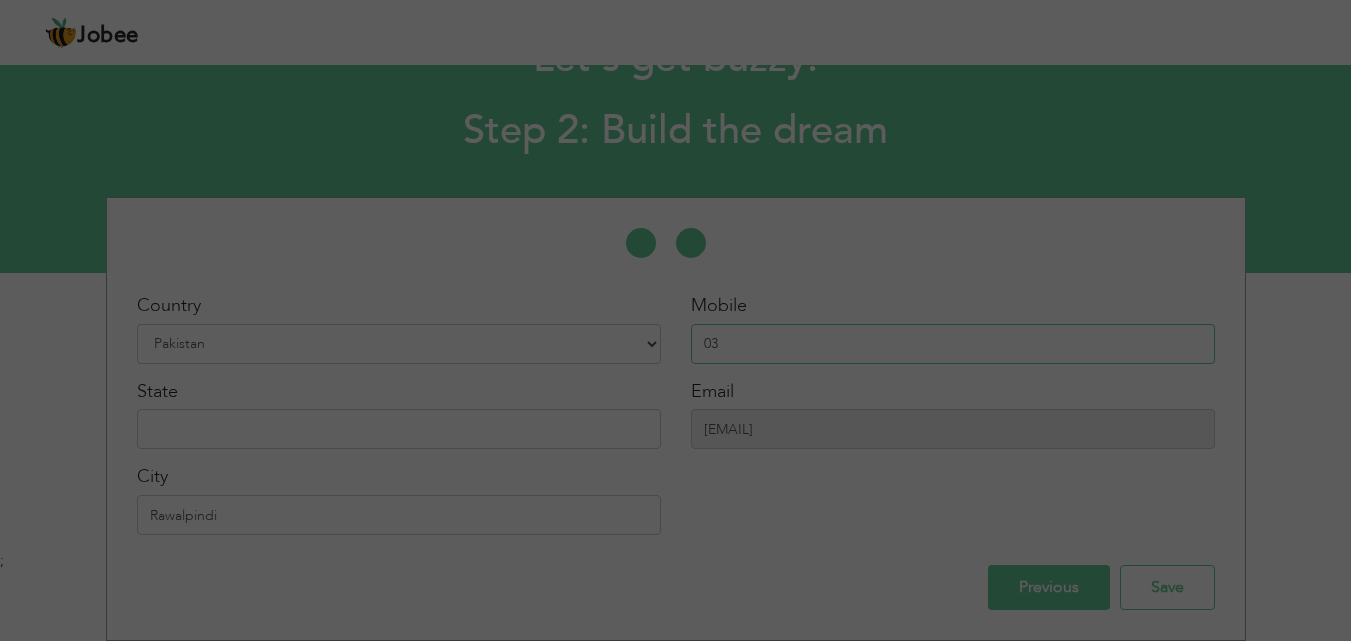 type on "0" 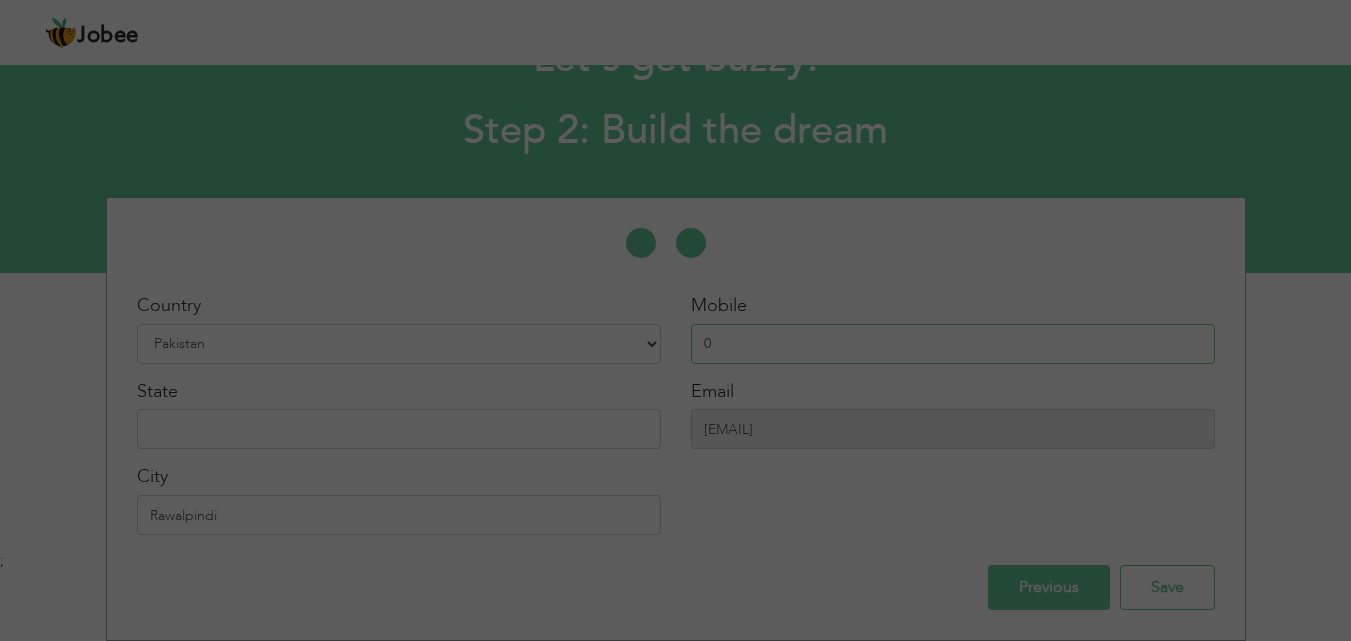 type 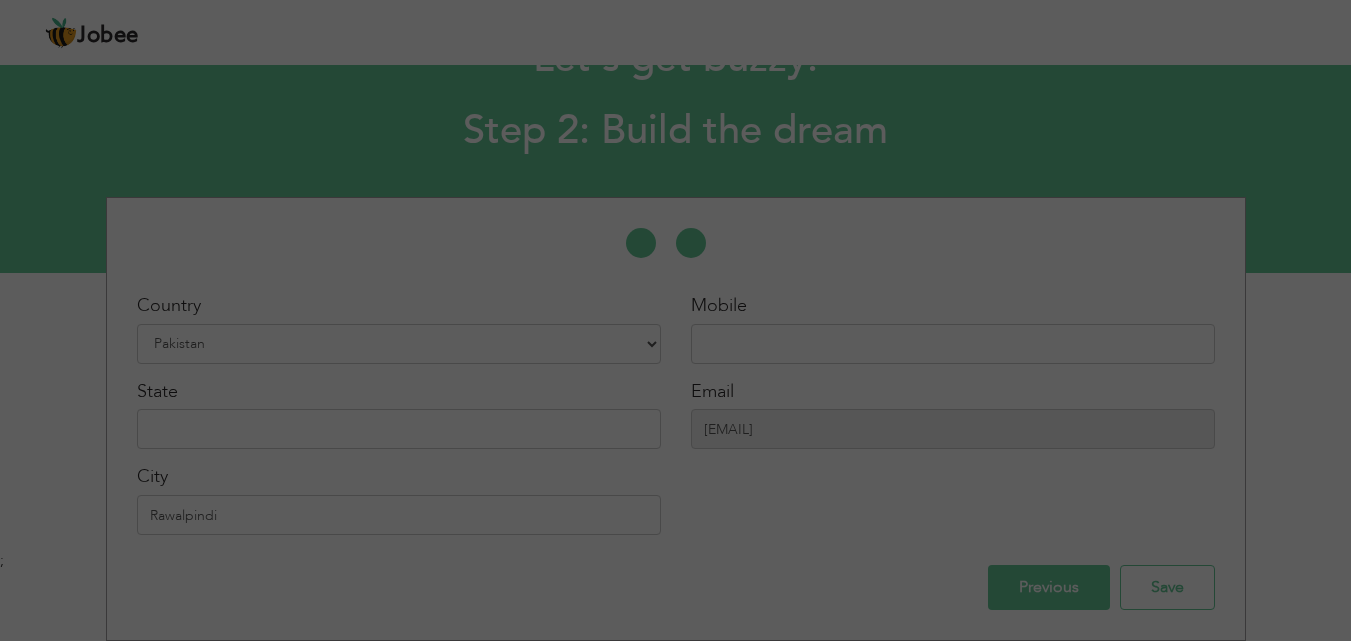 click on "Previous" at bounding box center [1049, 587] 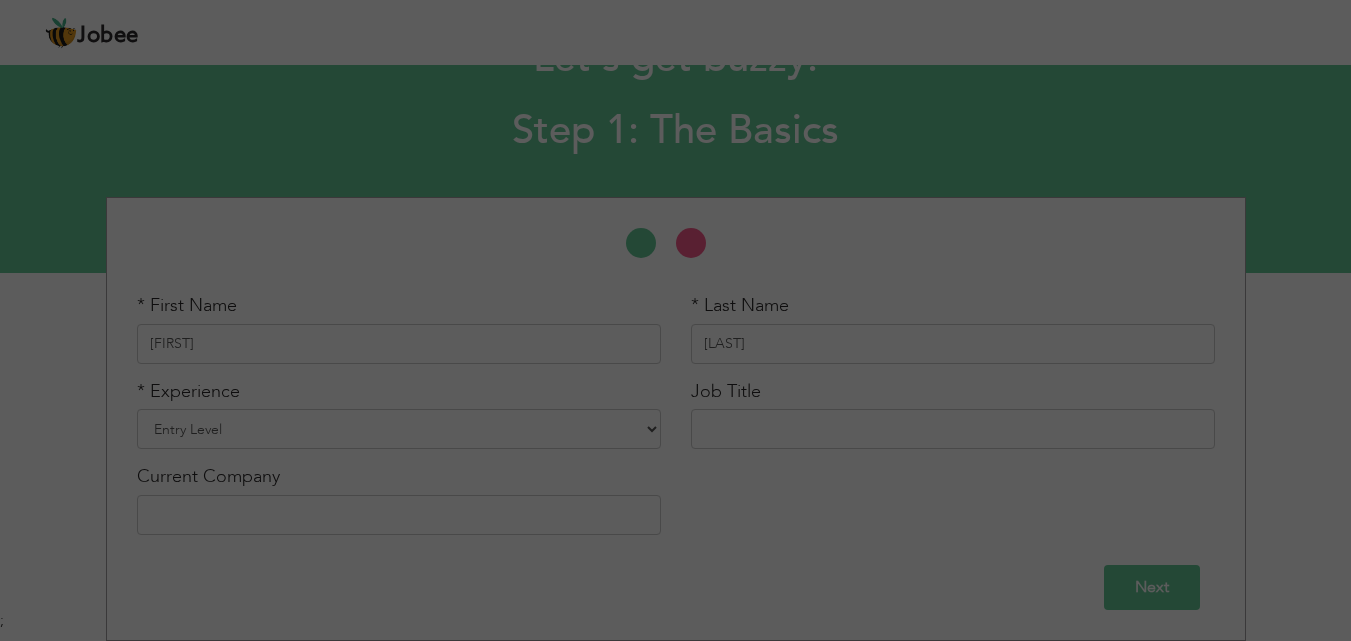 click on "Next" at bounding box center [1152, 587] 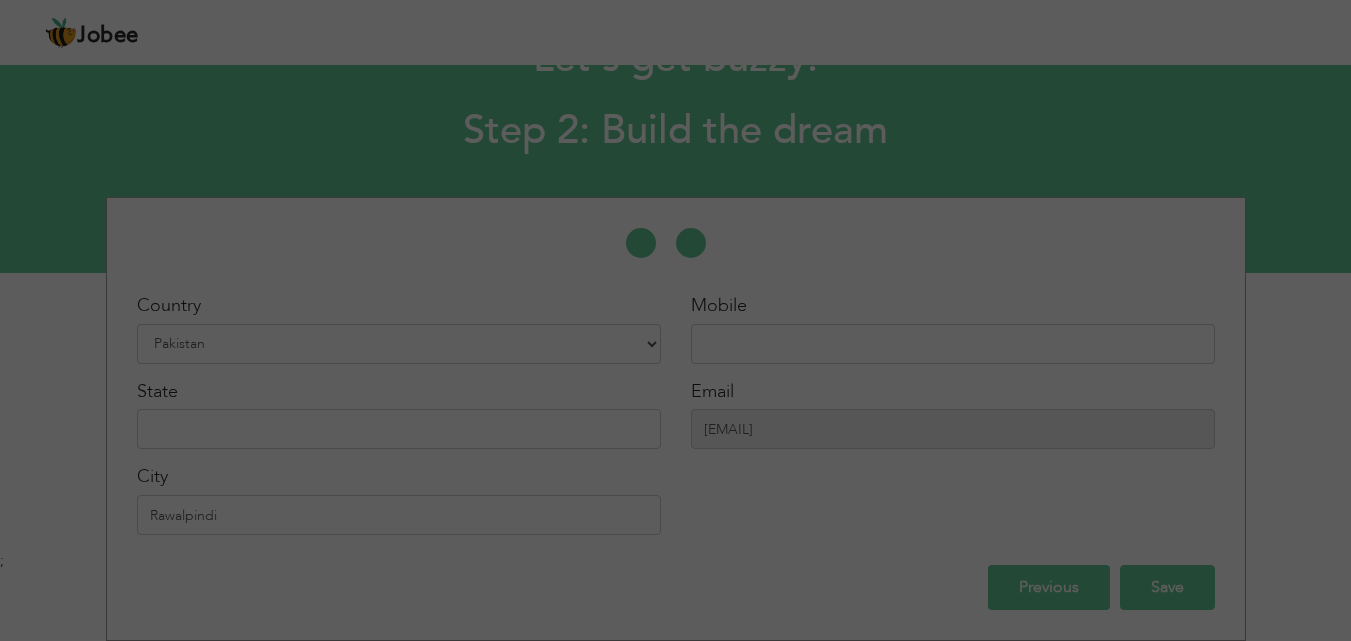 click on "Save" at bounding box center [1167, 587] 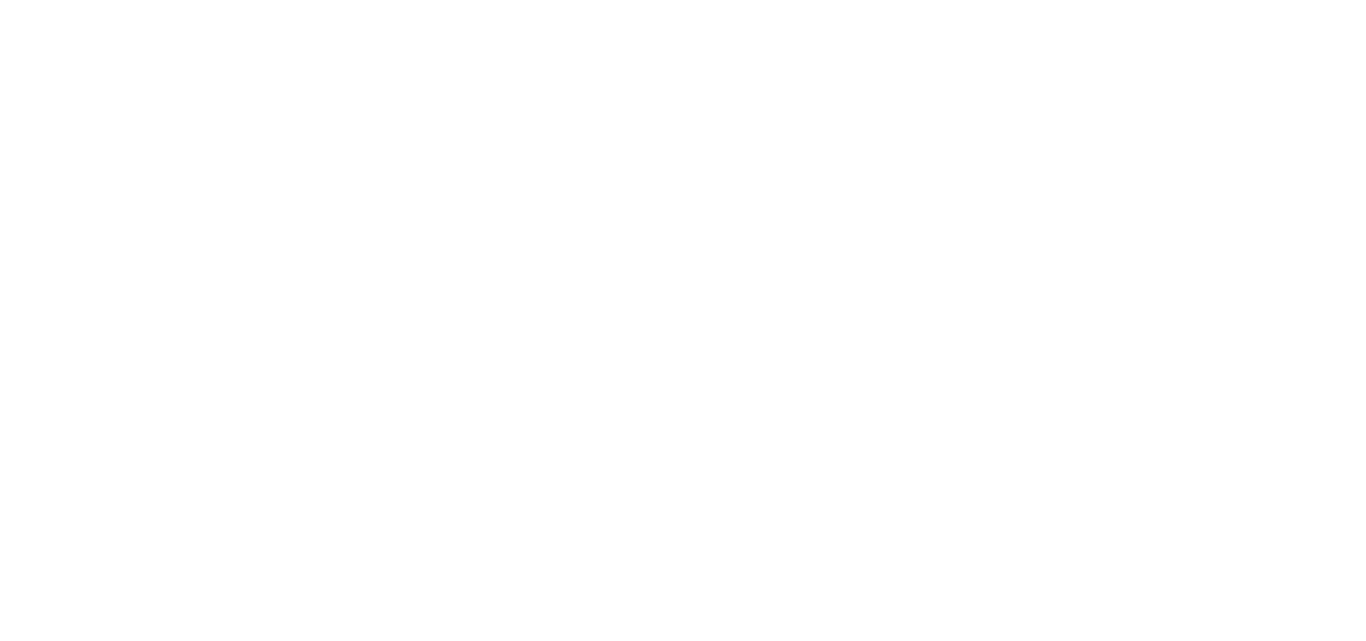 scroll, scrollTop: 0, scrollLeft: 0, axis: both 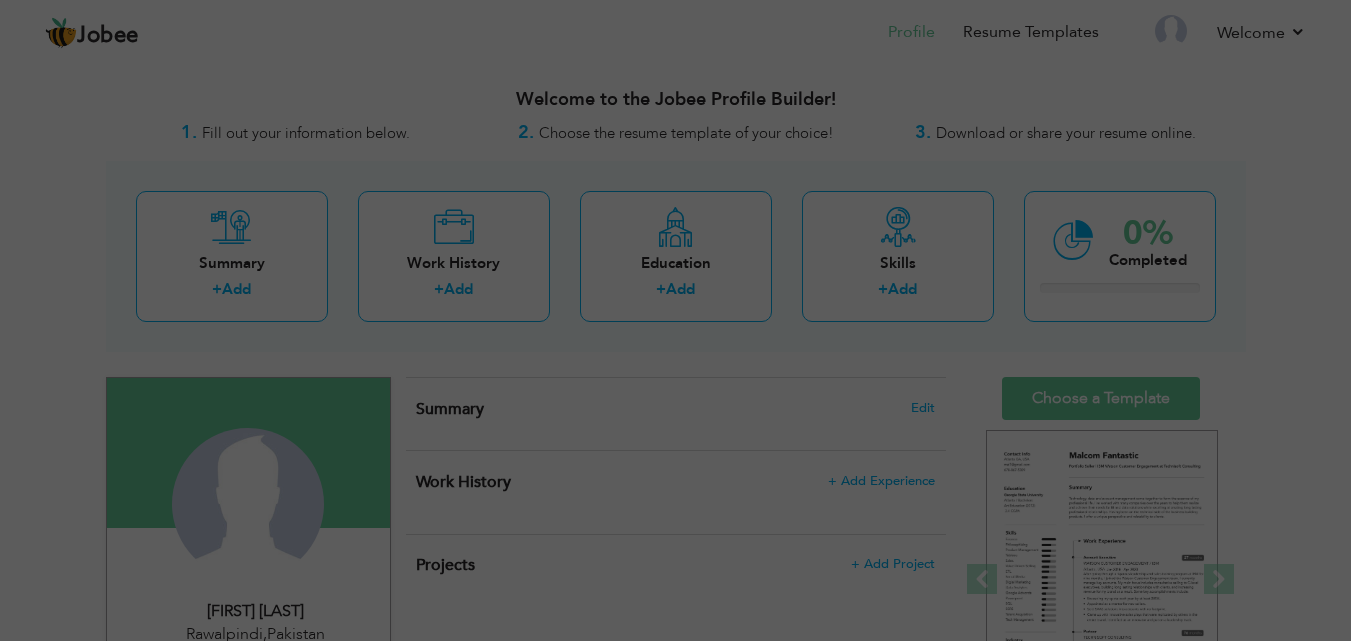 click on "Summary
Edit" at bounding box center (676, 414) 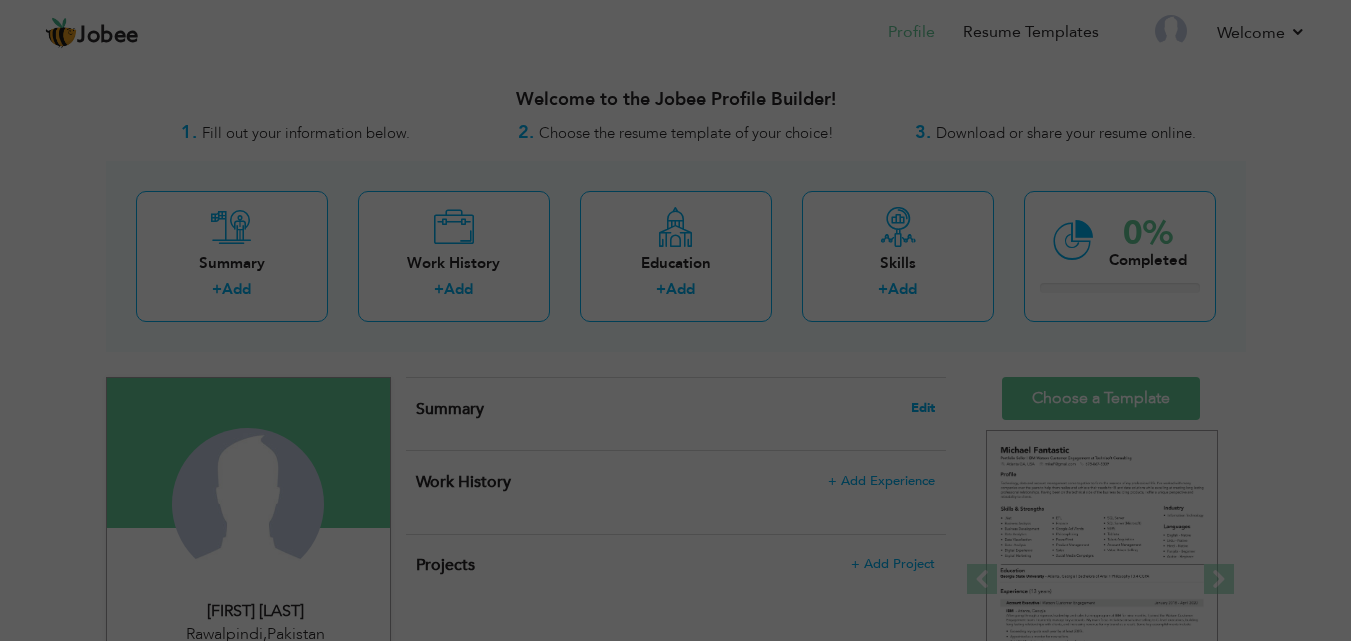 click on "Edit" at bounding box center [923, 408] 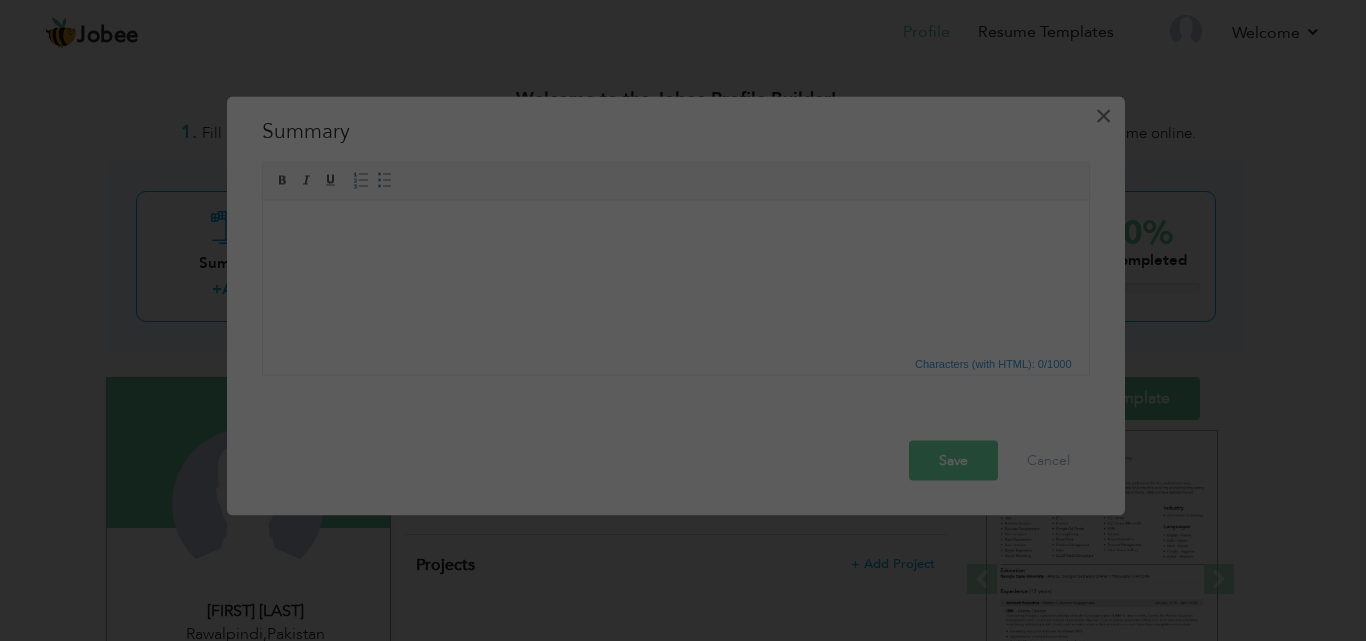 click on "×" at bounding box center [1103, 115] 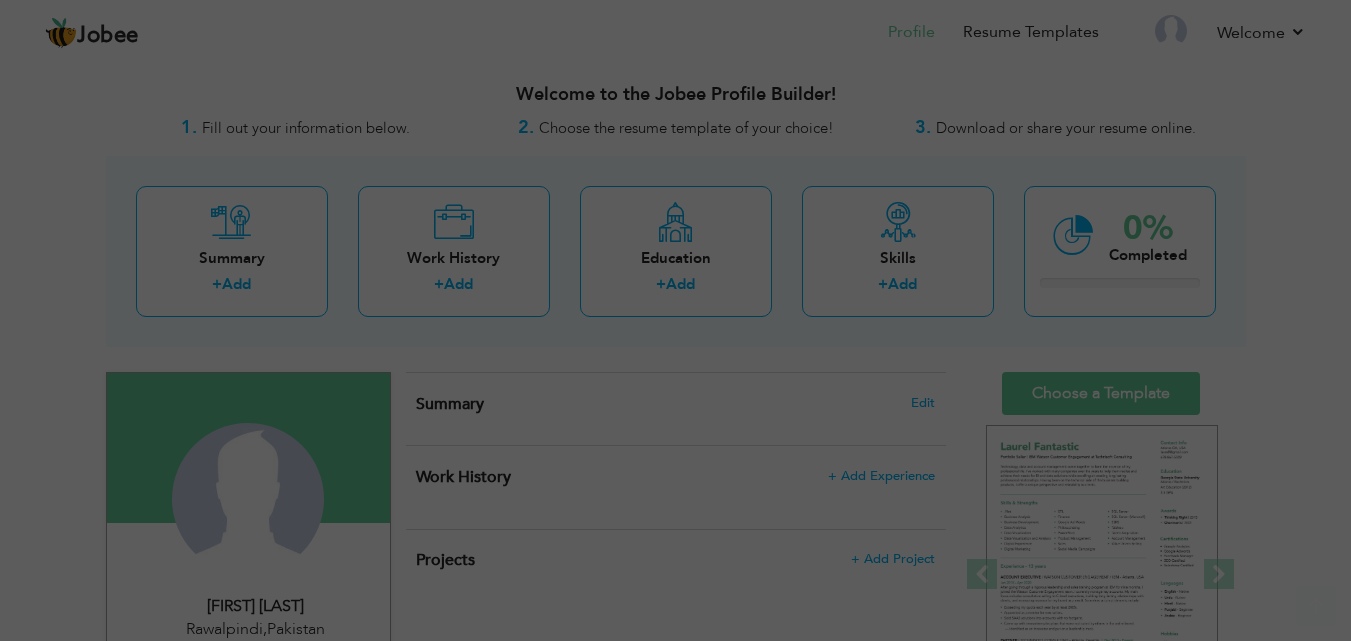 scroll, scrollTop: 0, scrollLeft: 0, axis: both 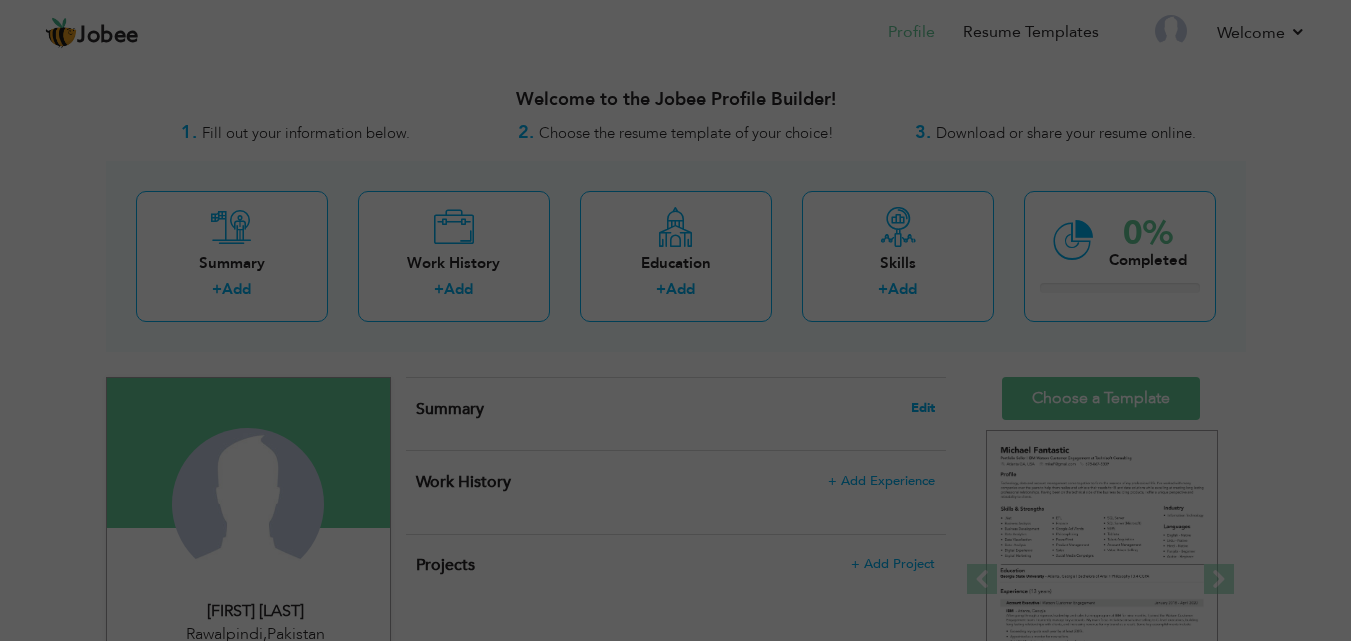 click on "Edit" at bounding box center [923, 408] 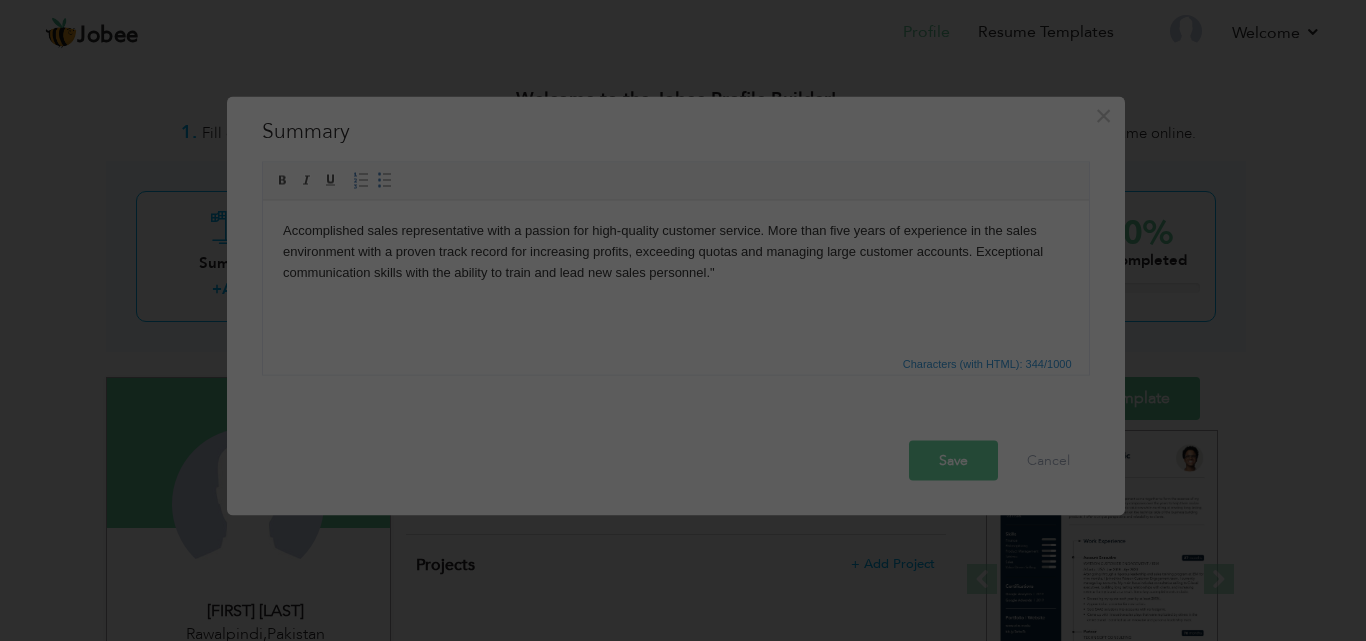 click on "Save" at bounding box center [953, 460] 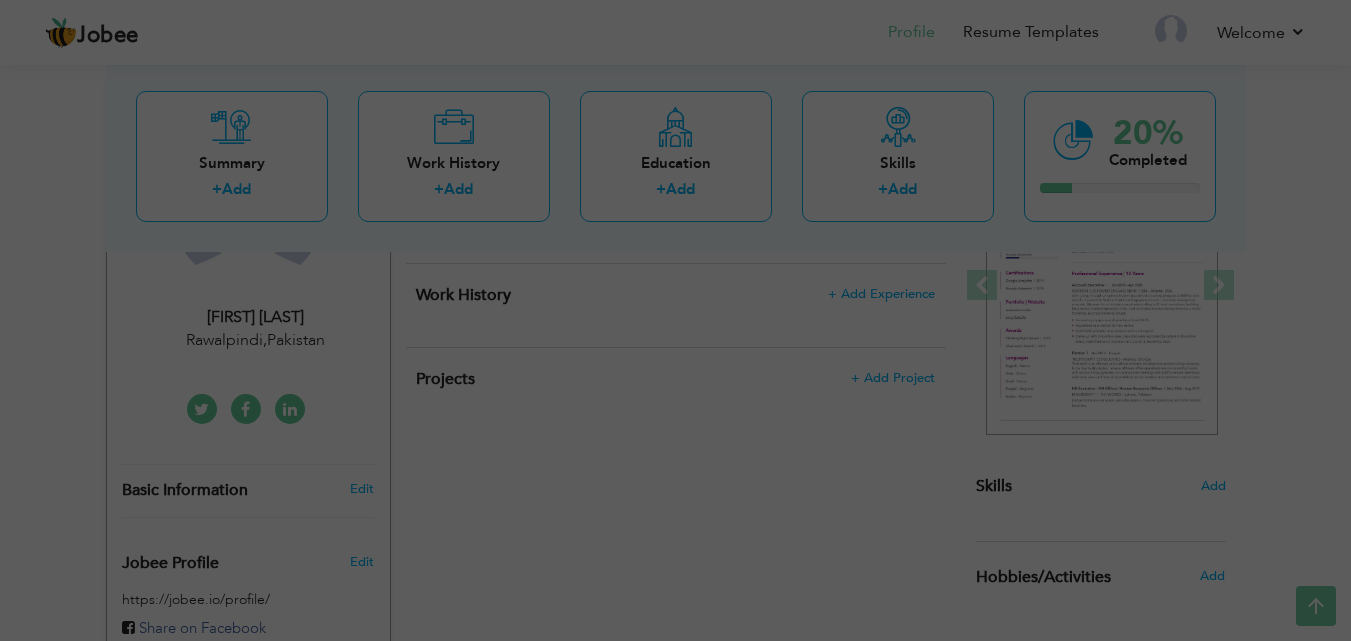 scroll, scrollTop: 400, scrollLeft: 0, axis: vertical 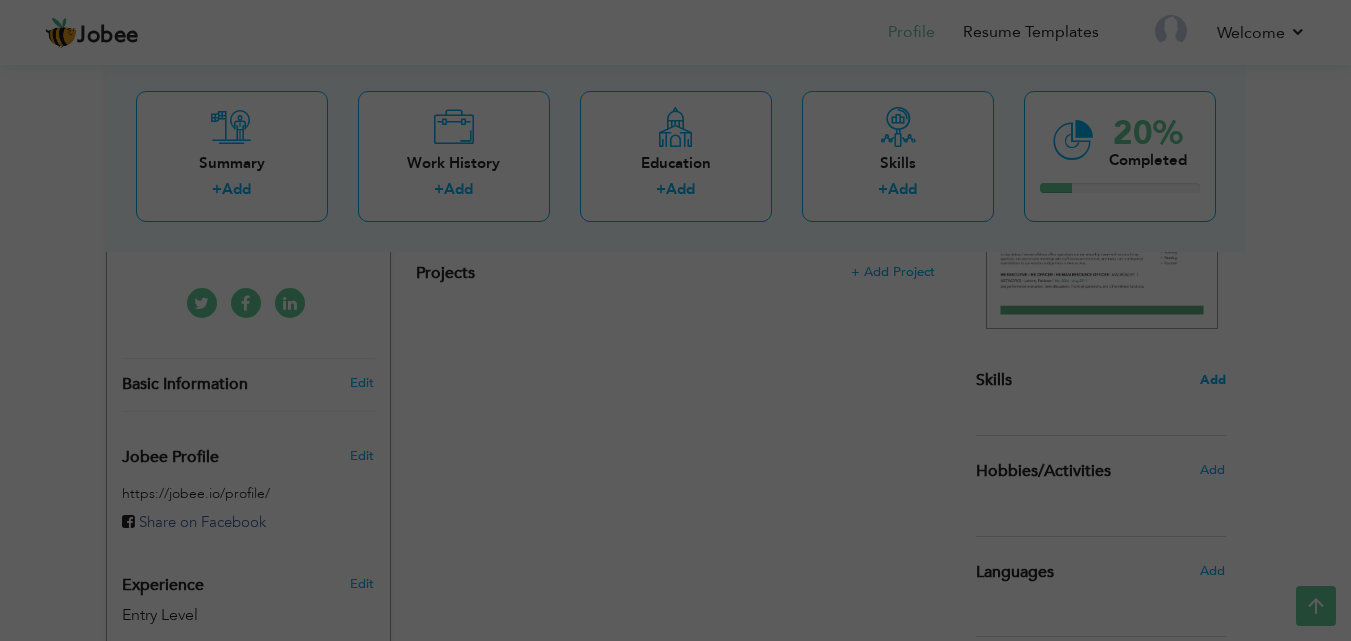 click on "Add" at bounding box center (1213, 380) 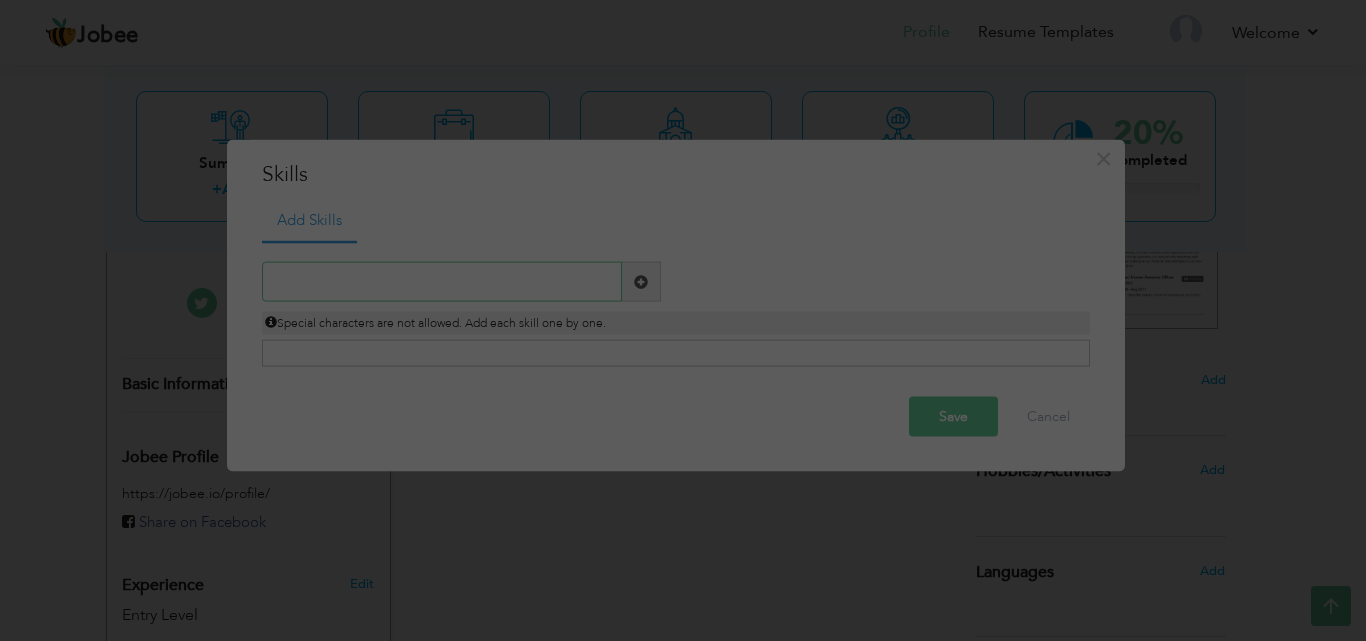 type on "b" 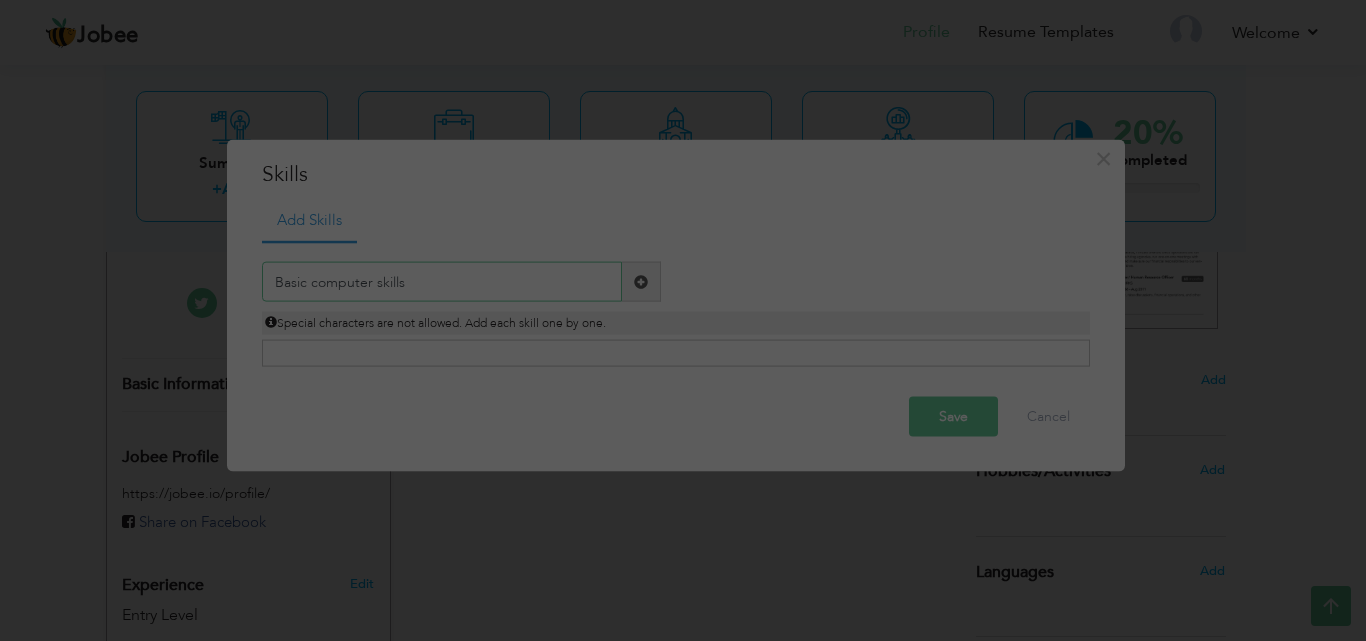 type on "Basic computer skills" 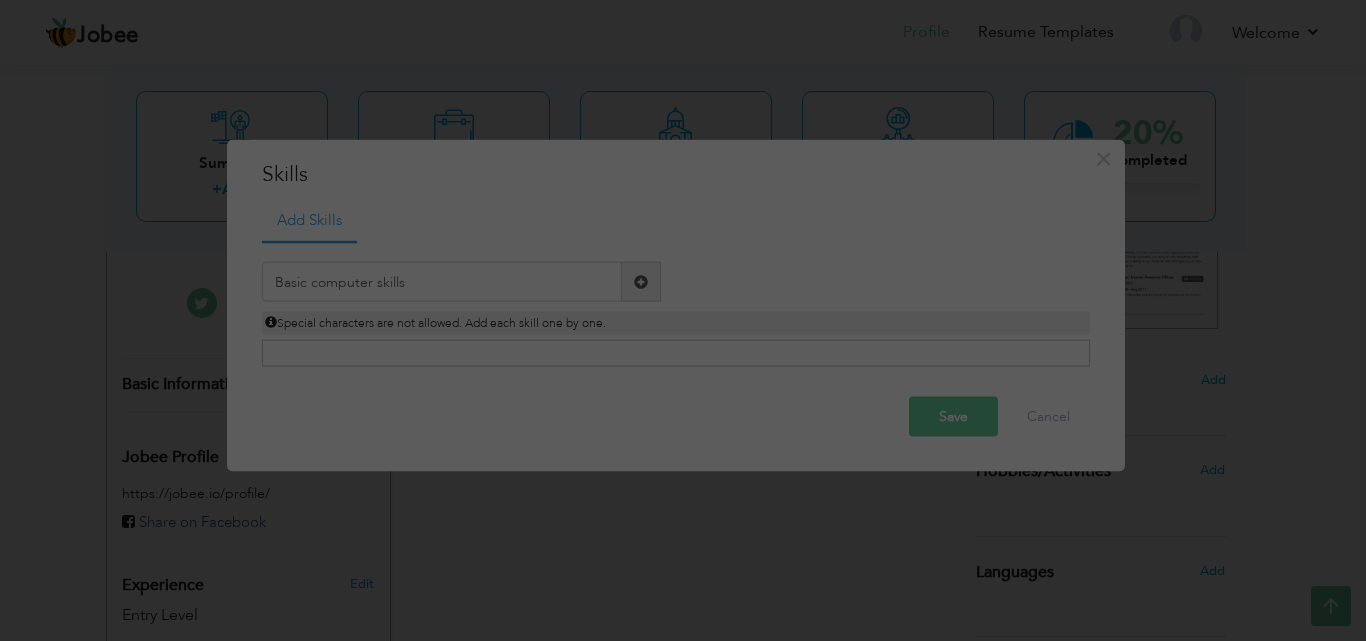 click at bounding box center (641, 282) 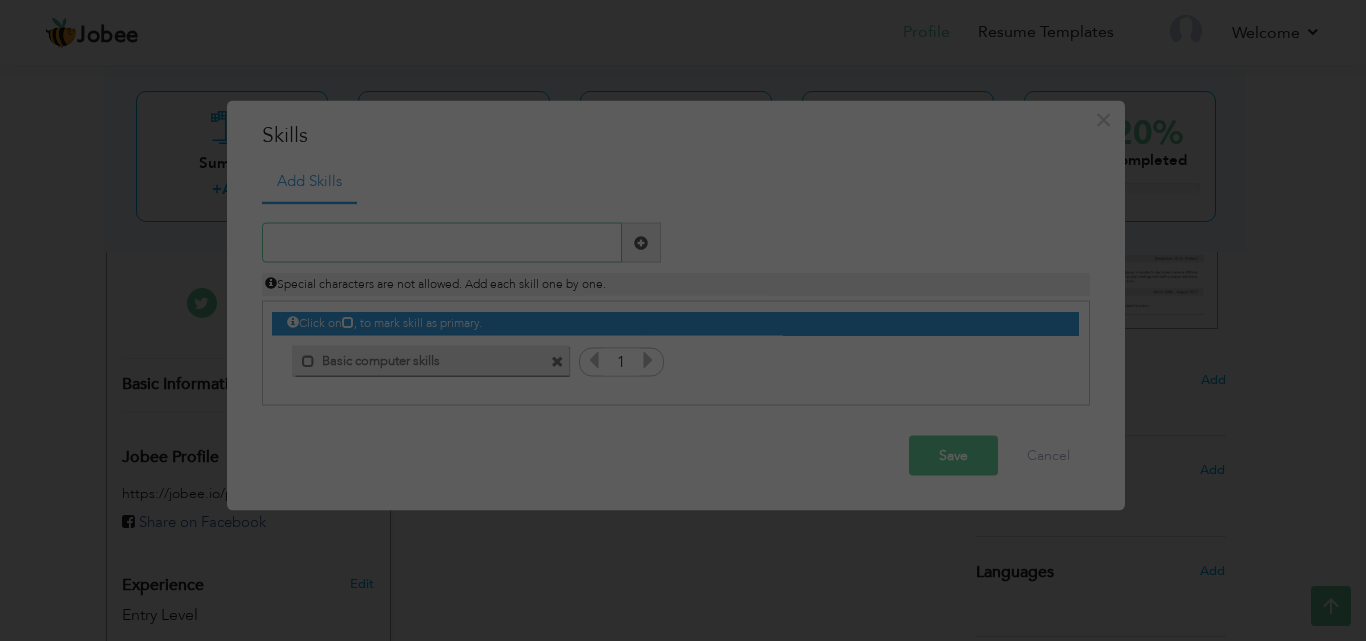 click at bounding box center [442, 243] 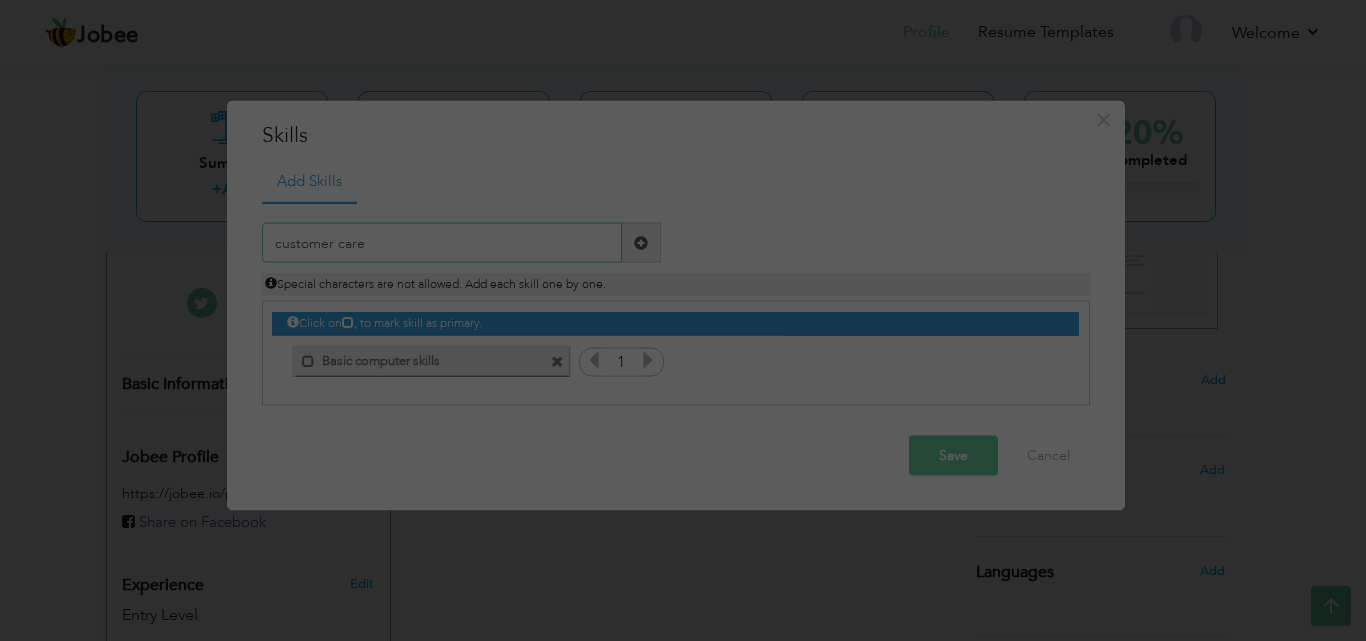 type on "customer care" 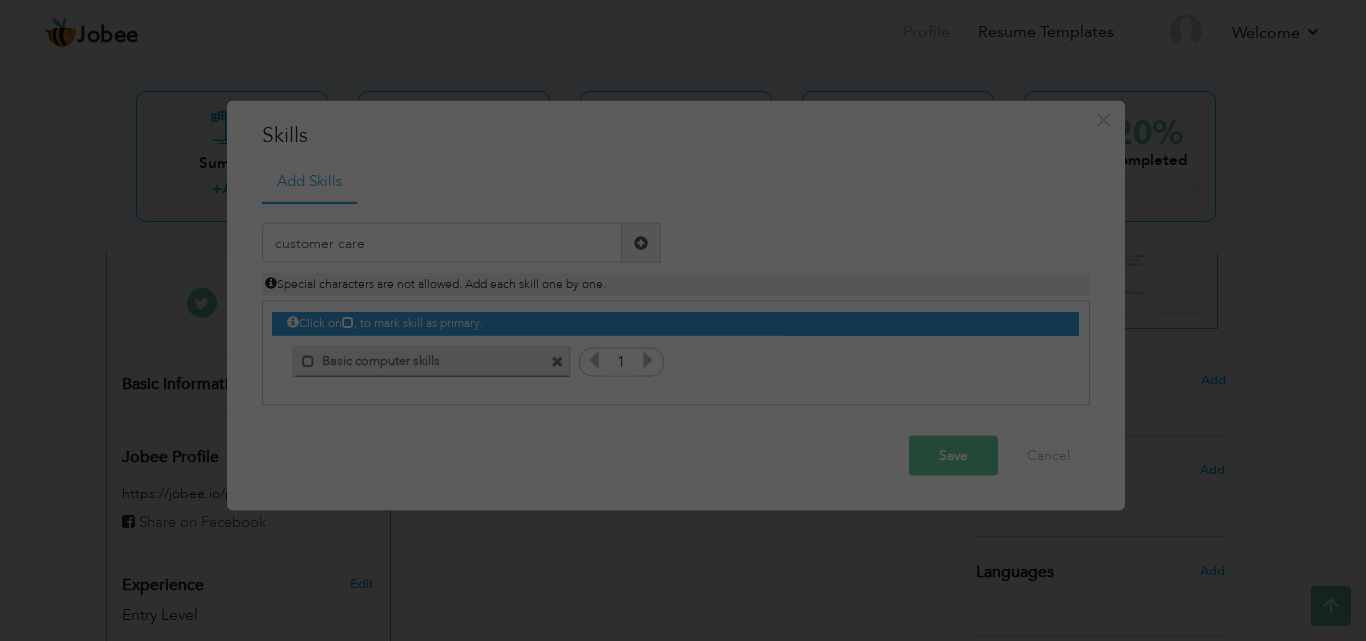 click at bounding box center [641, 242] 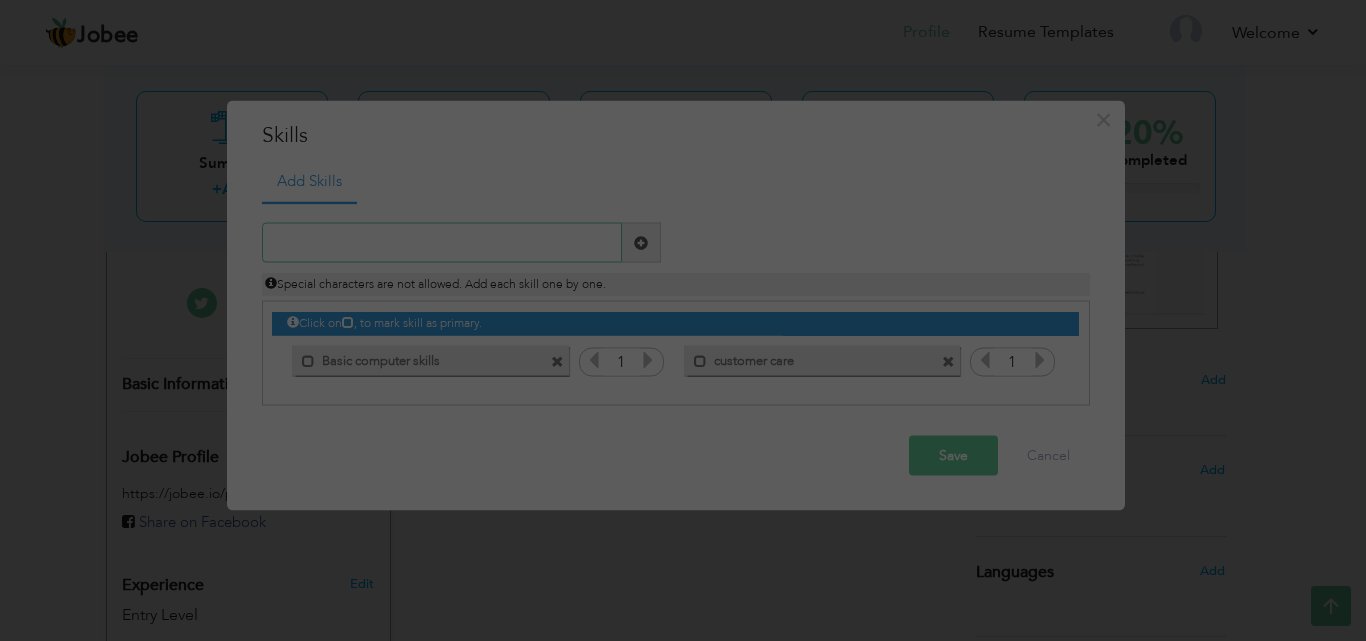 click at bounding box center [442, 243] 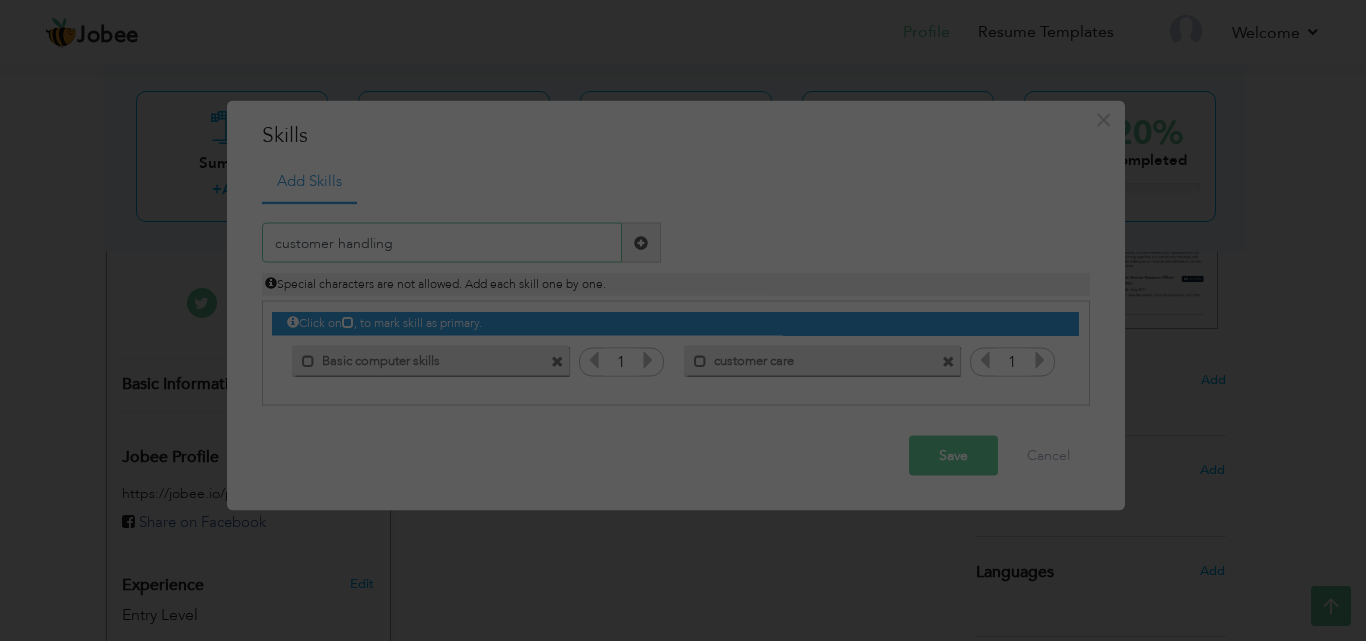 type on "customer handling" 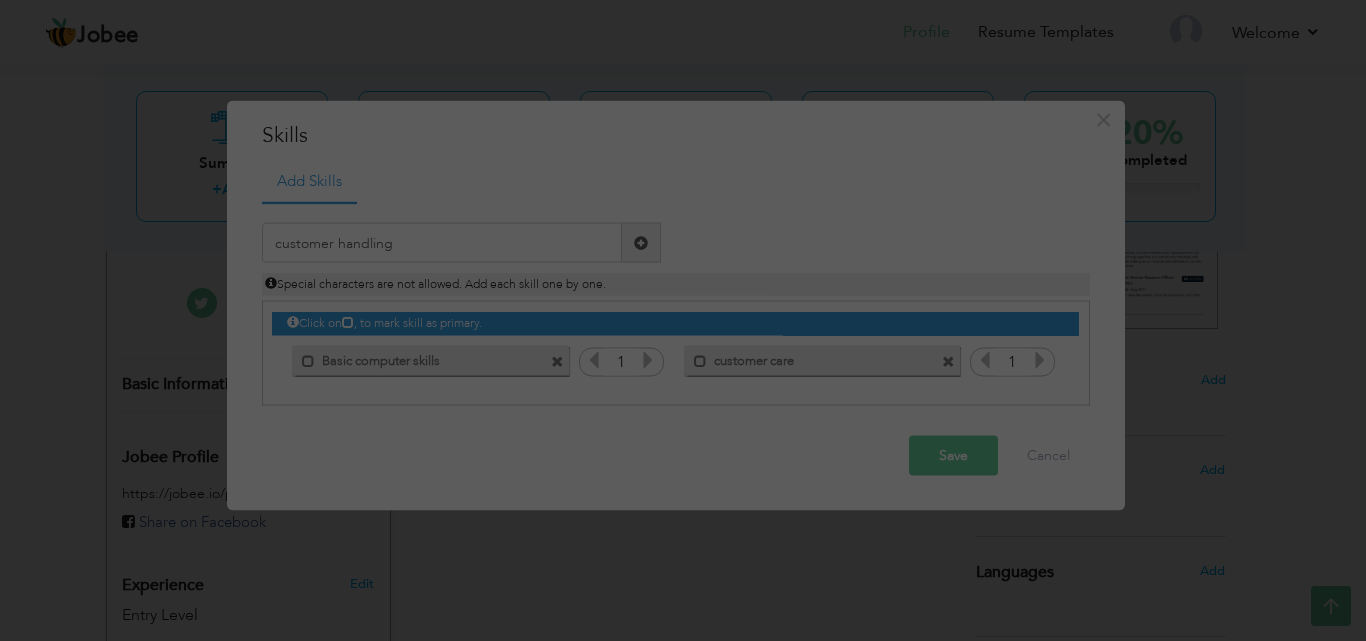 click at bounding box center (641, 242) 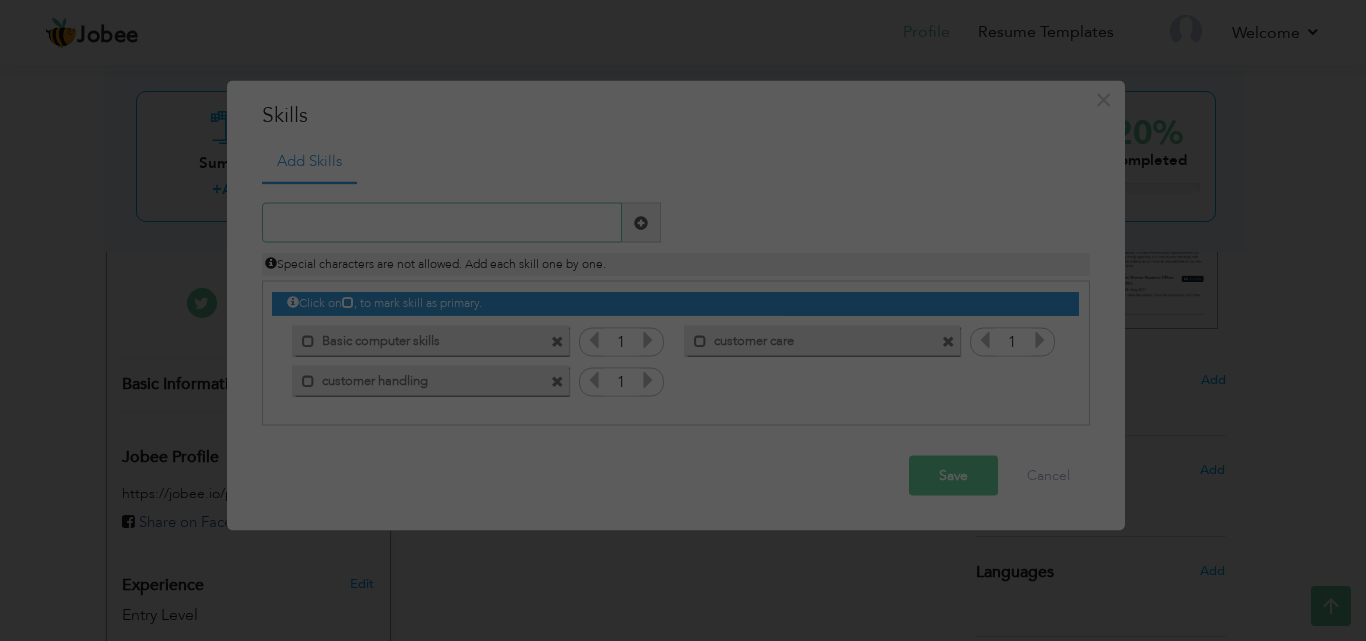 click at bounding box center (442, 223) 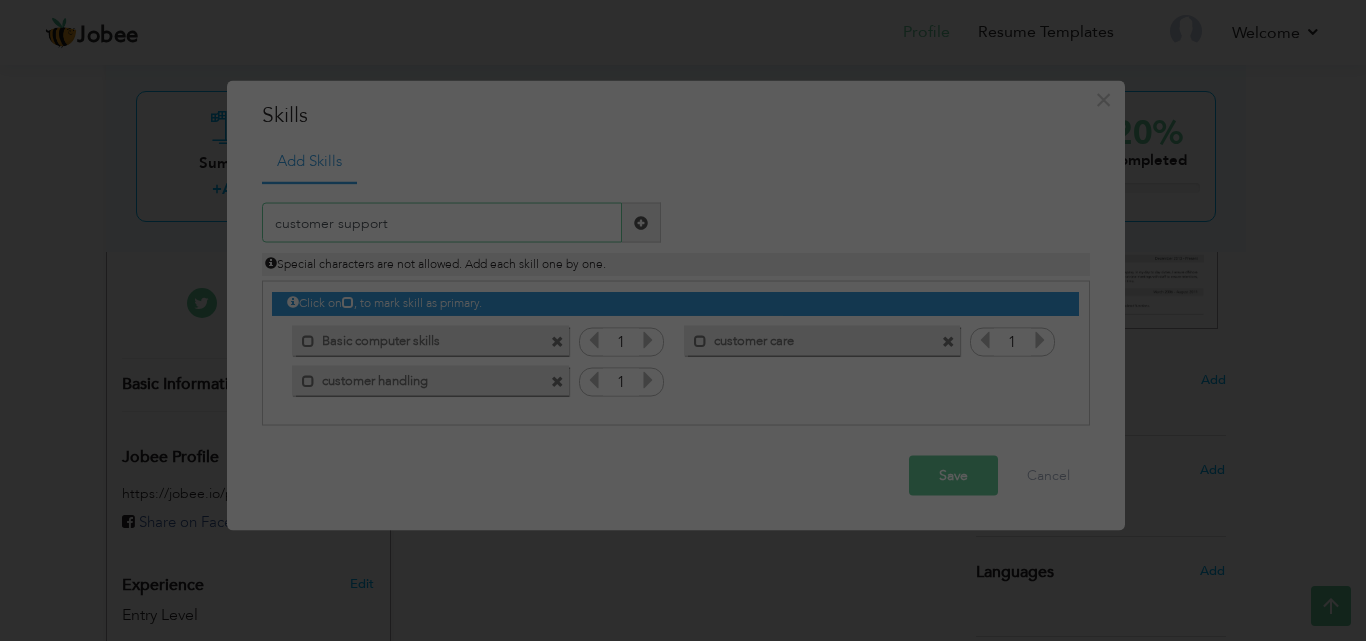 type on "customer support" 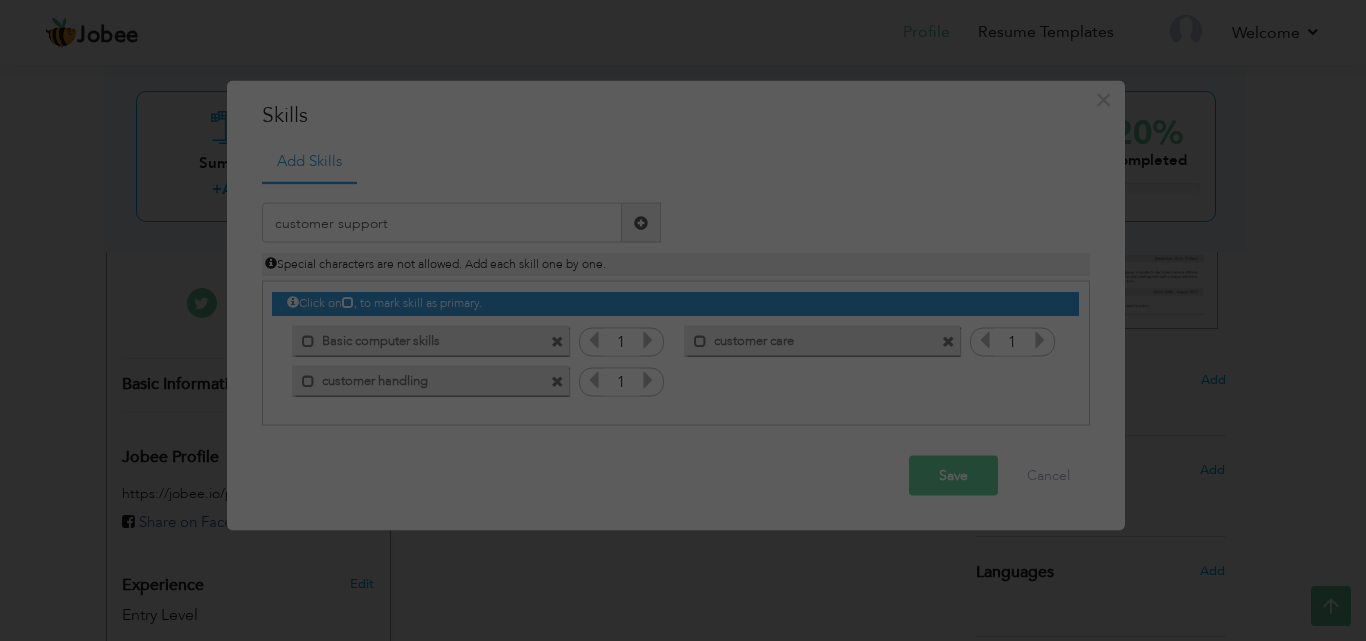 click at bounding box center [641, 222] 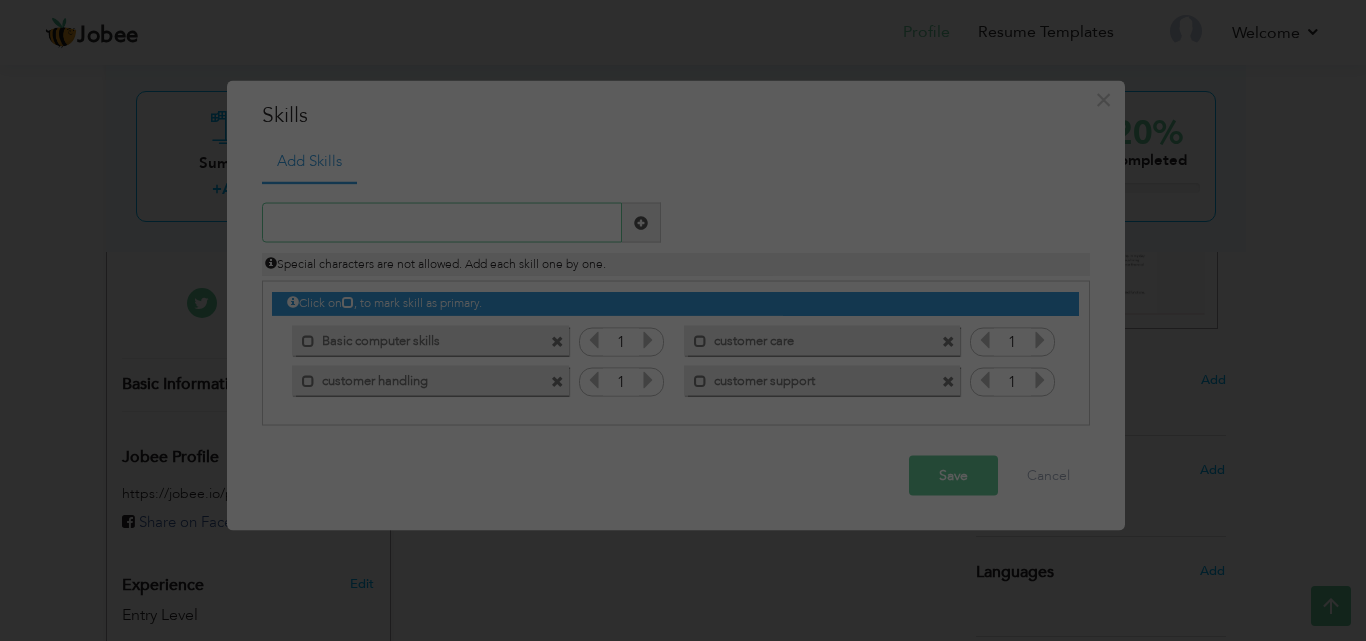 click at bounding box center [442, 223] 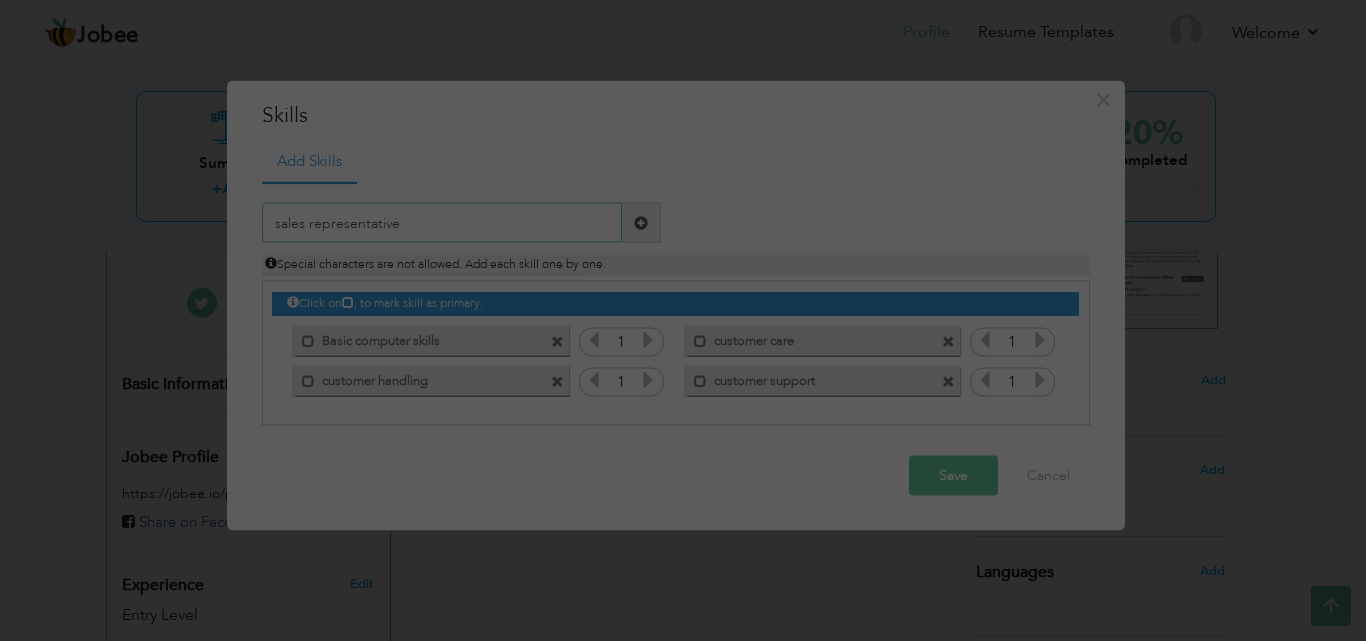 type on "sales representative" 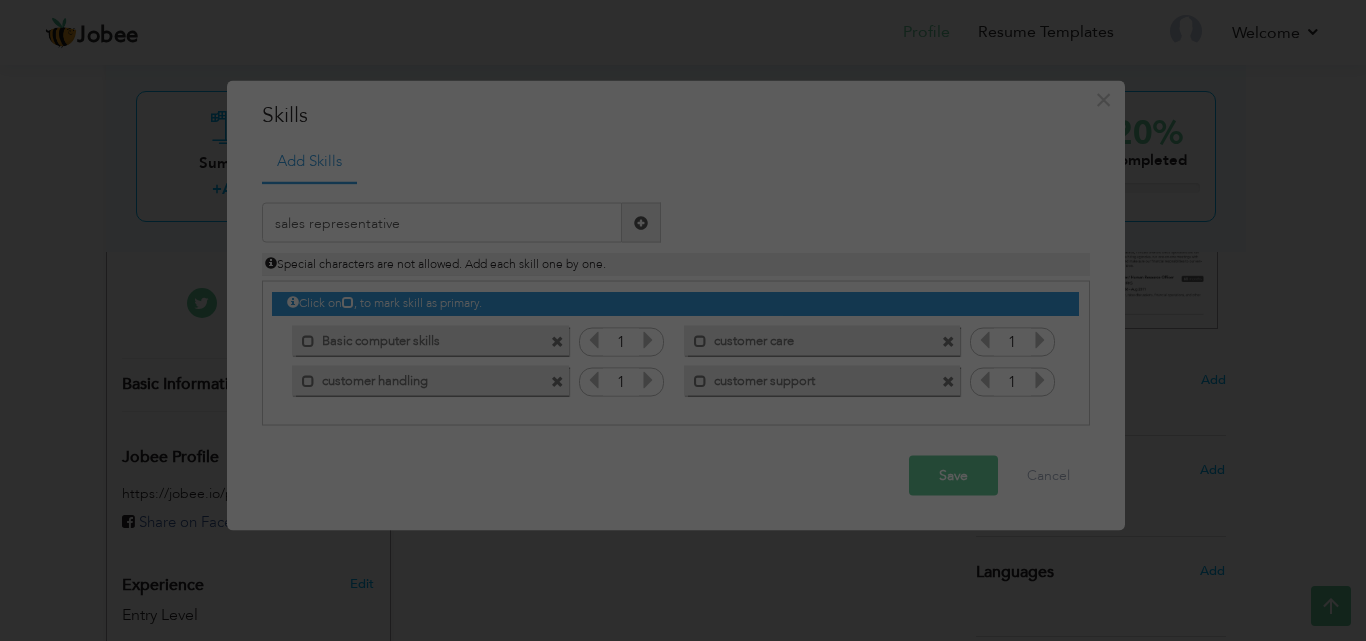 click at bounding box center (641, 222) 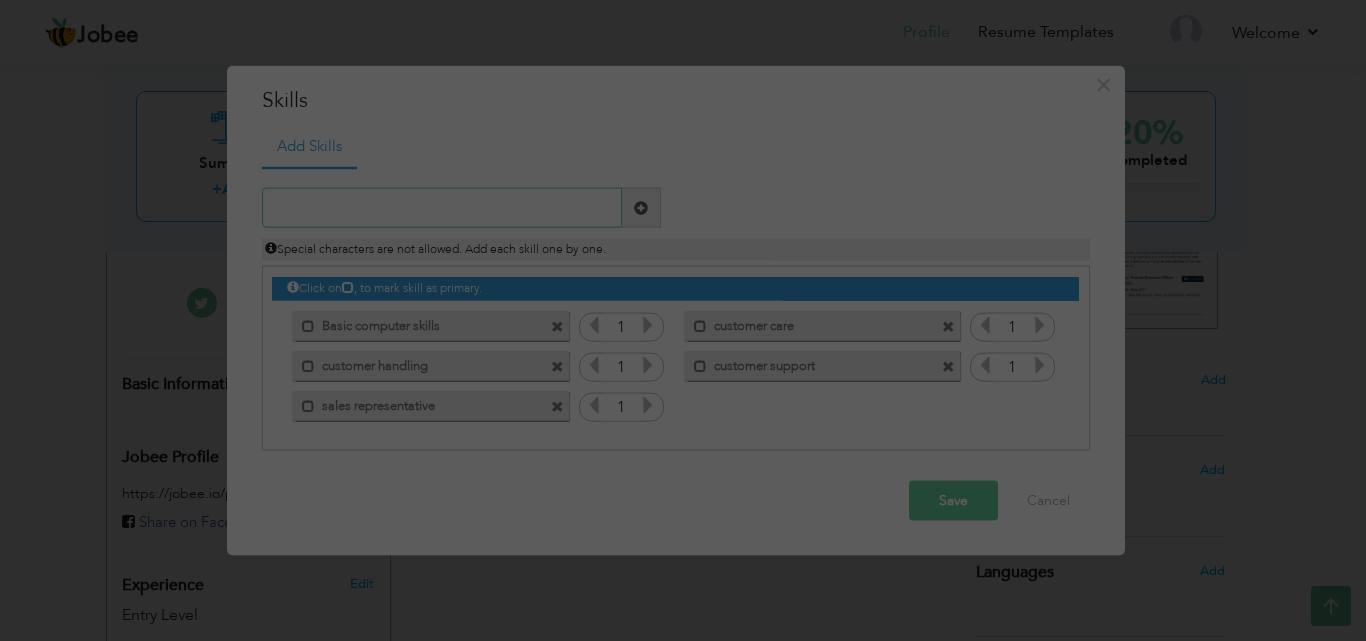click at bounding box center [442, 208] 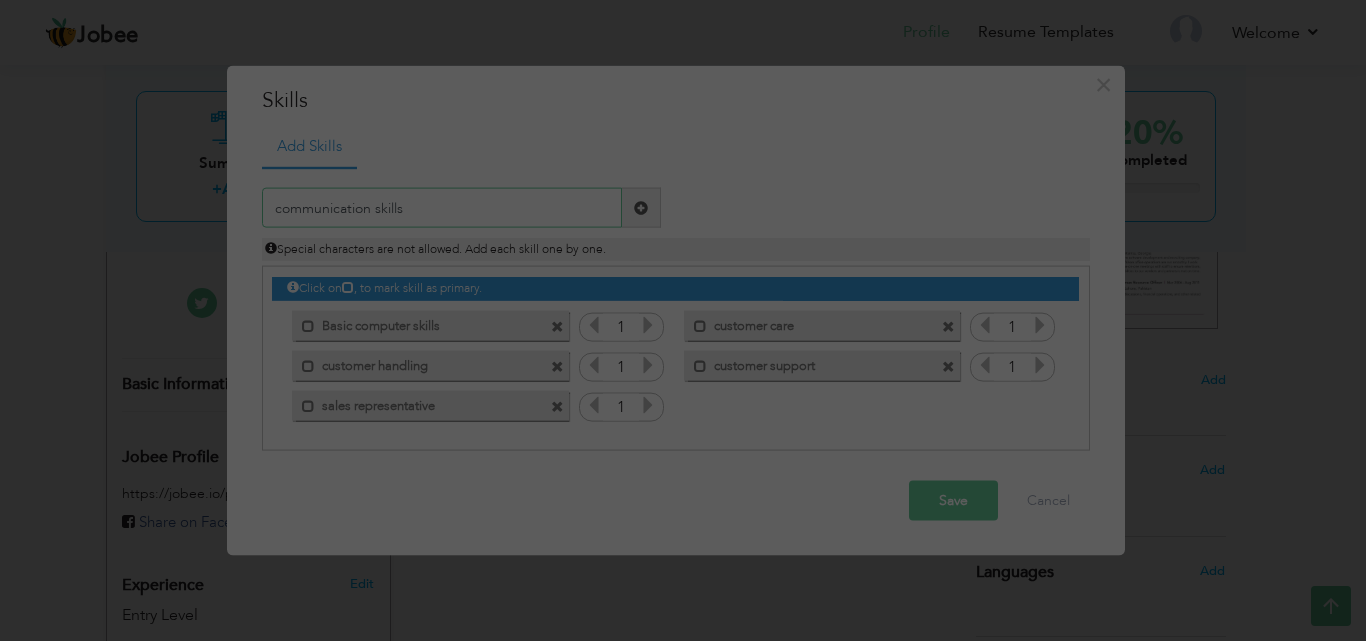 type on "communication skills" 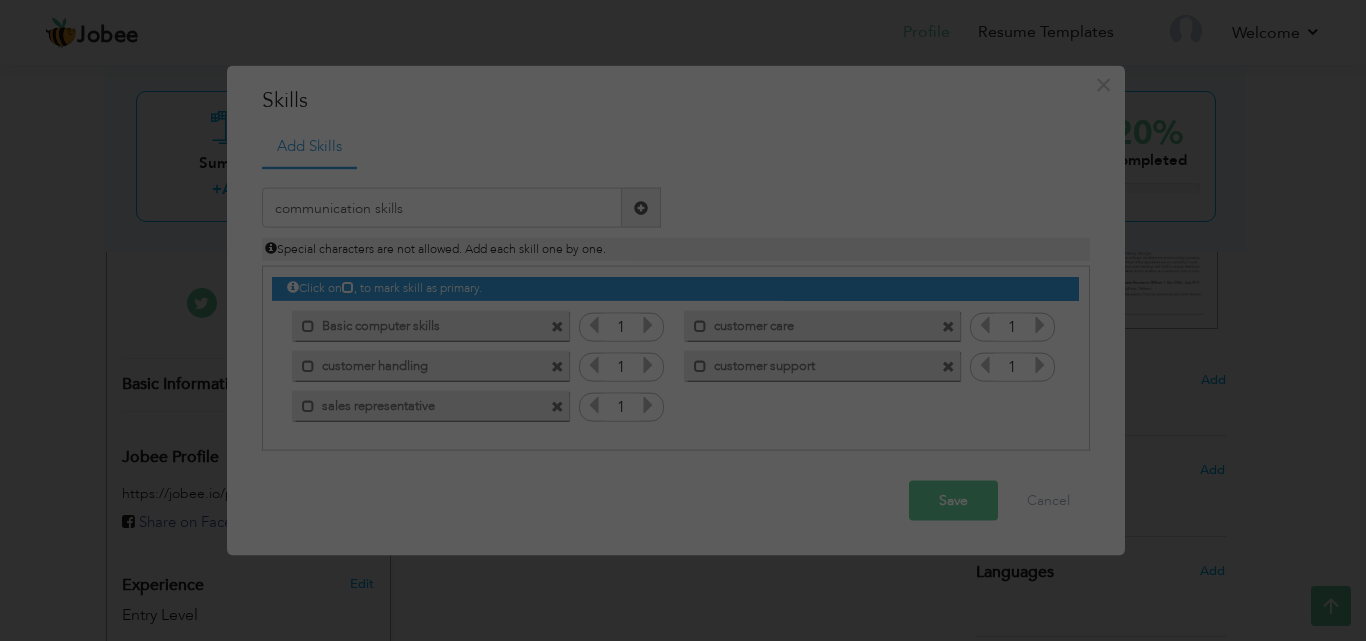 click at bounding box center (641, 207) 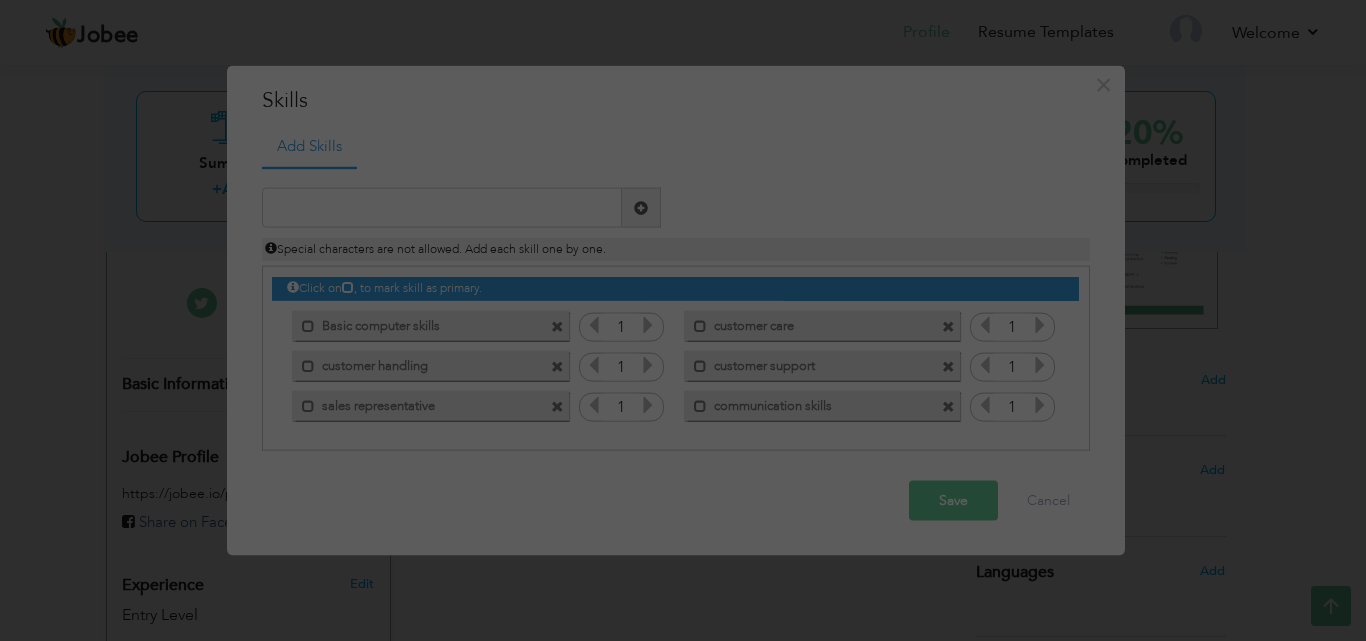 click on "Save" at bounding box center (953, 501) 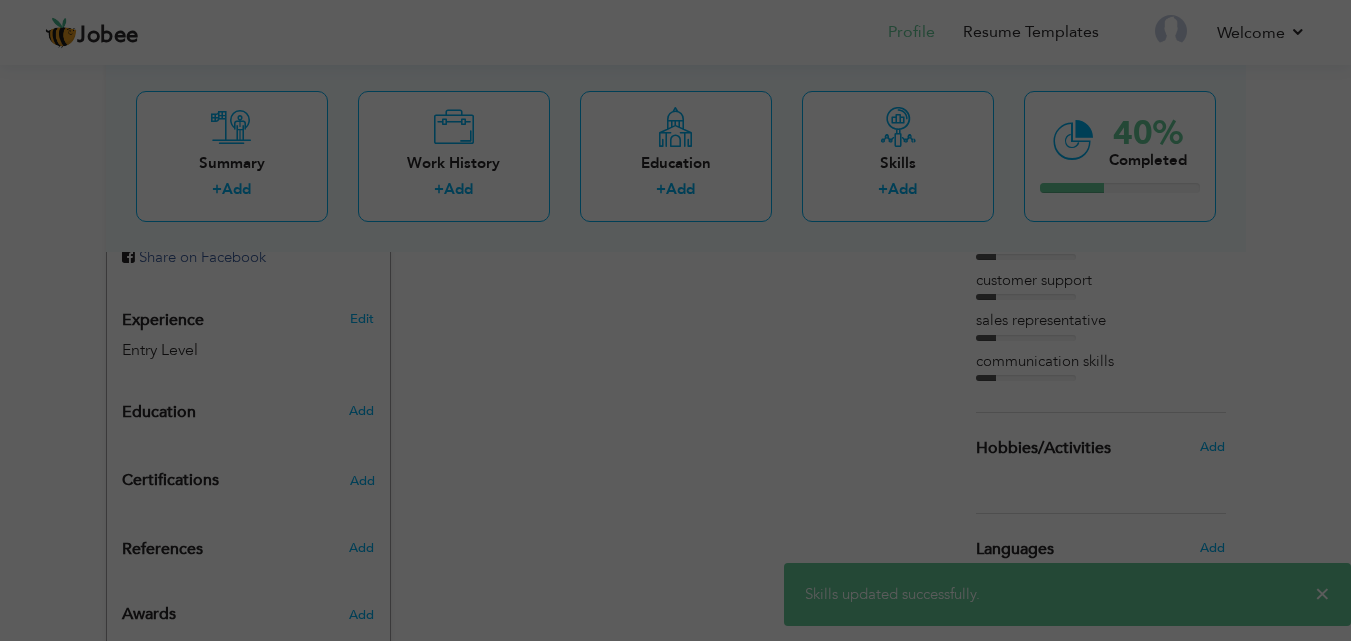 scroll, scrollTop: 700, scrollLeft: 0, axis: vertical 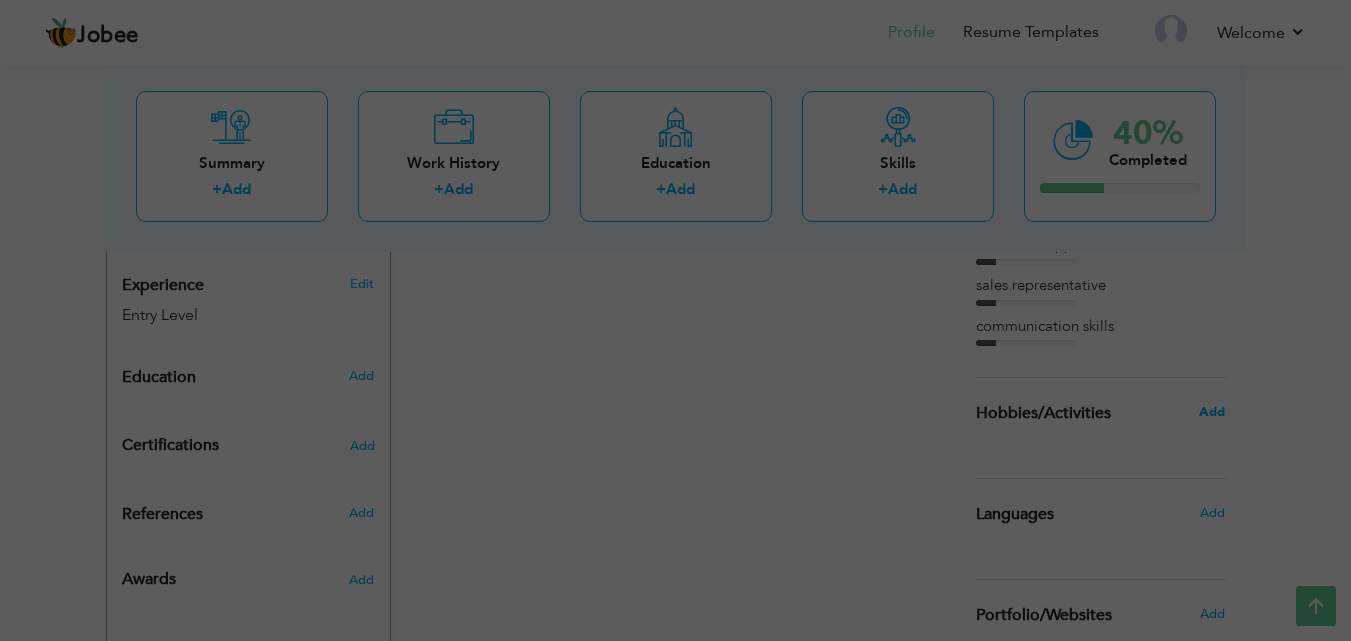 click on "Add" at bounding box center [1212, 412] 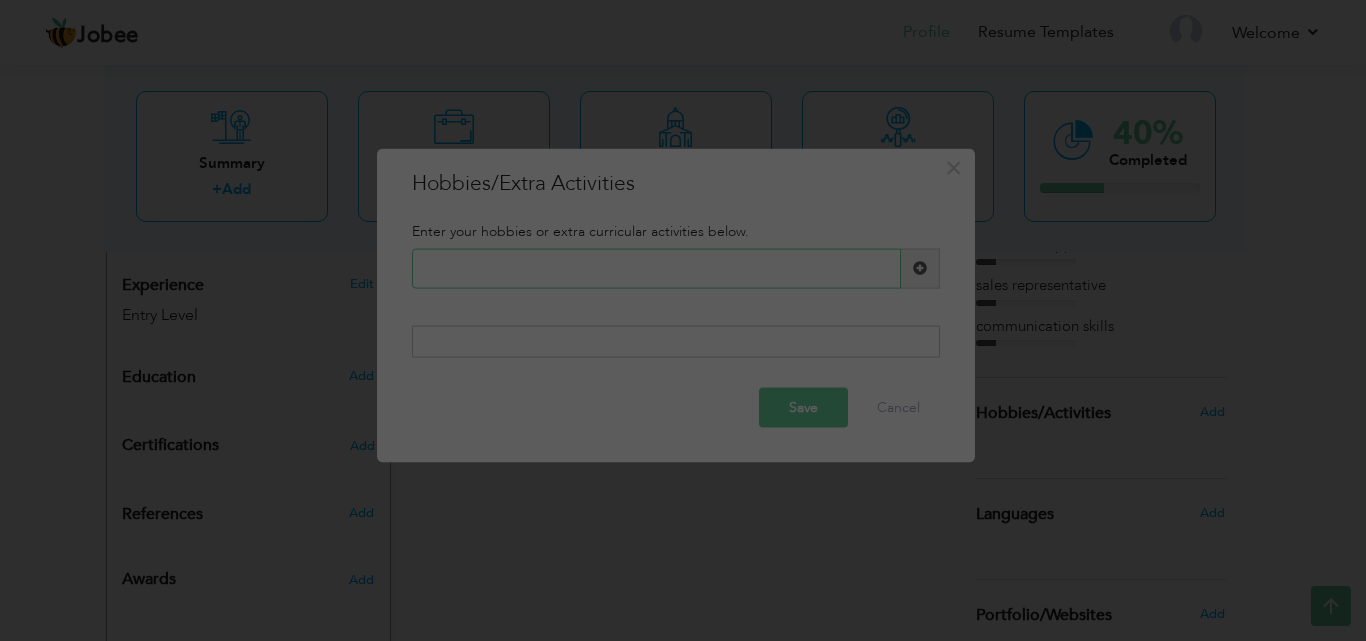 click at bounding box center (656, 268) 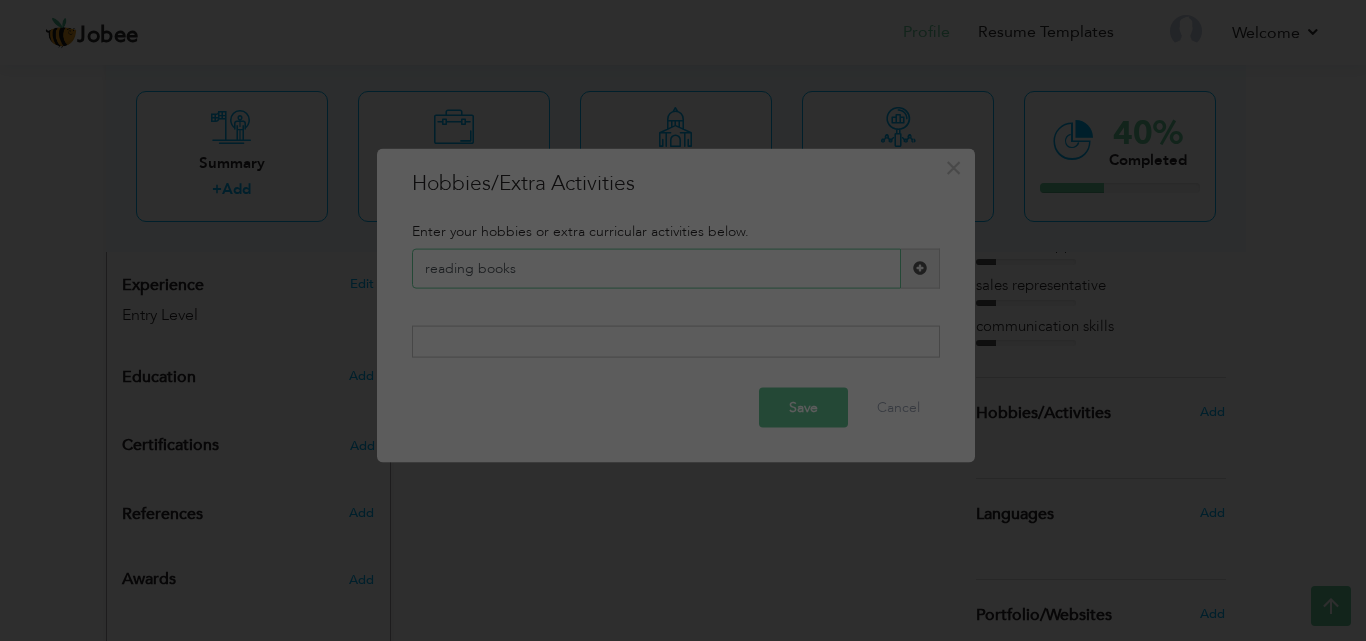 type on "reading books" 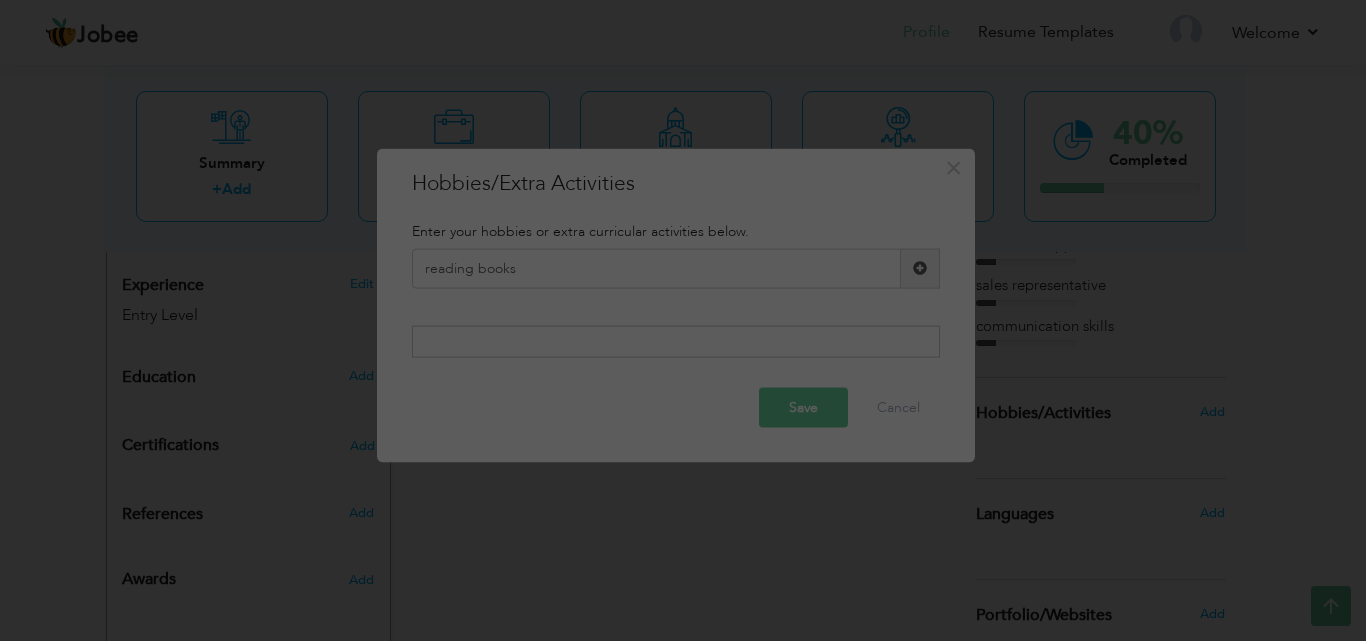 click at bounding box center (920, 268) 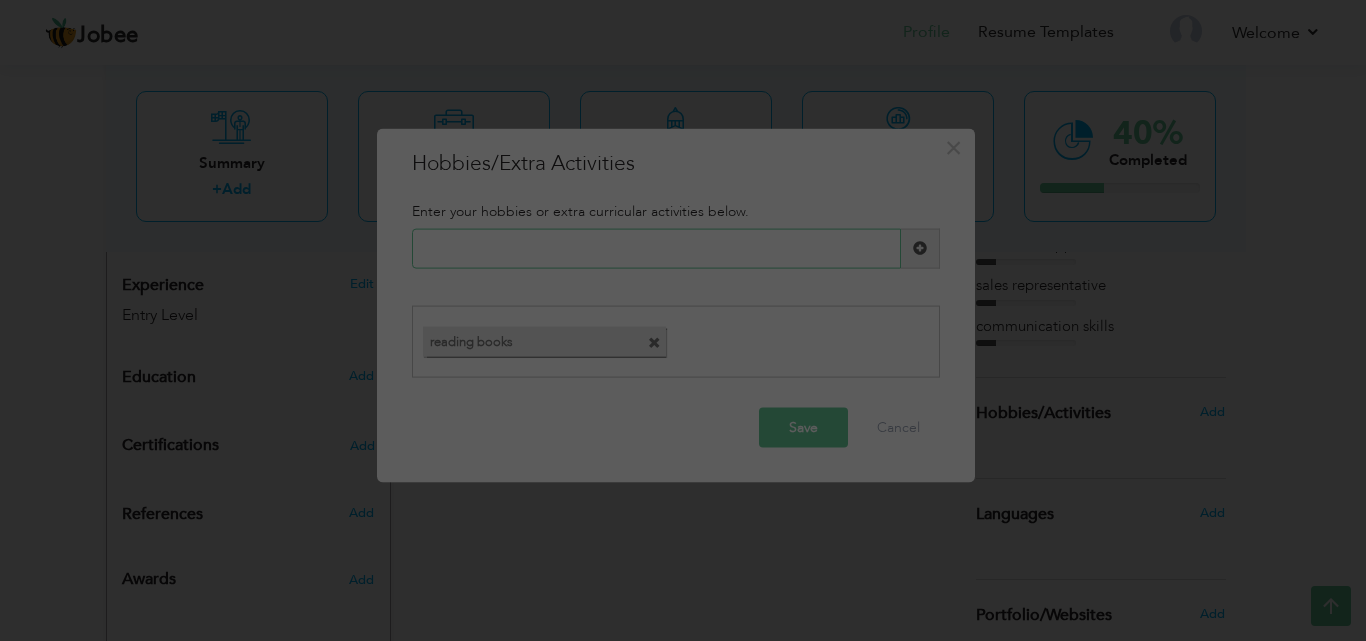 click at bounding box center [656, 248] 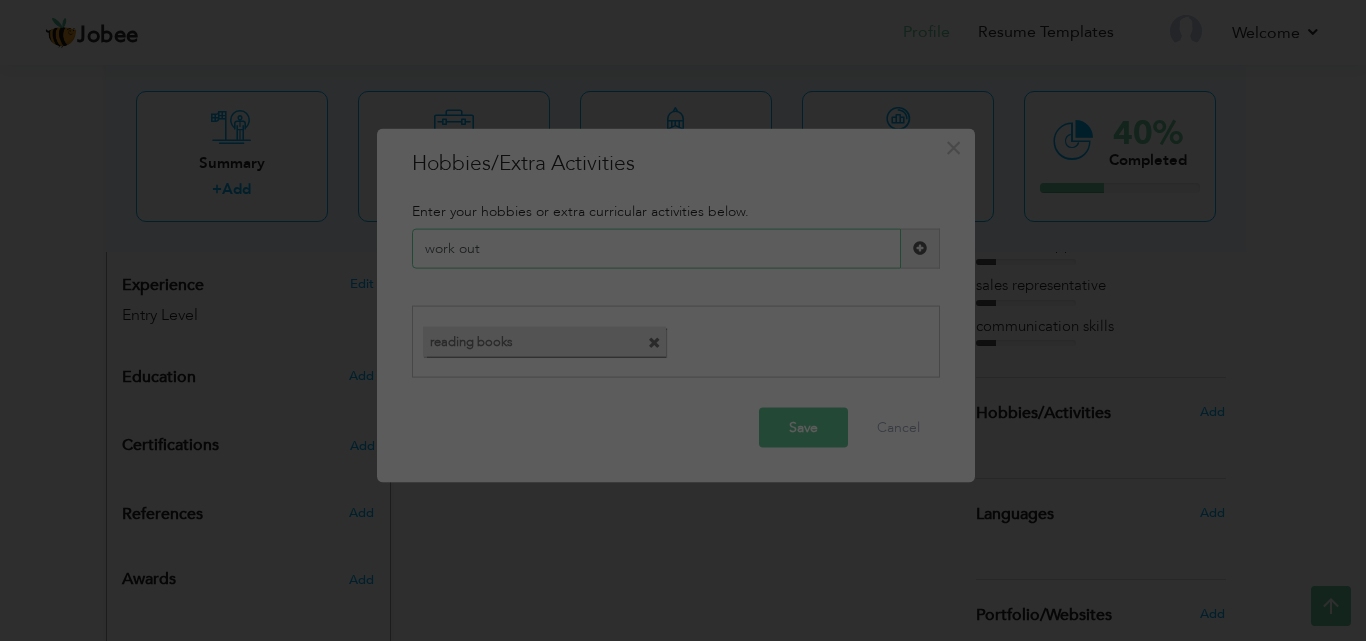 type on "work out" 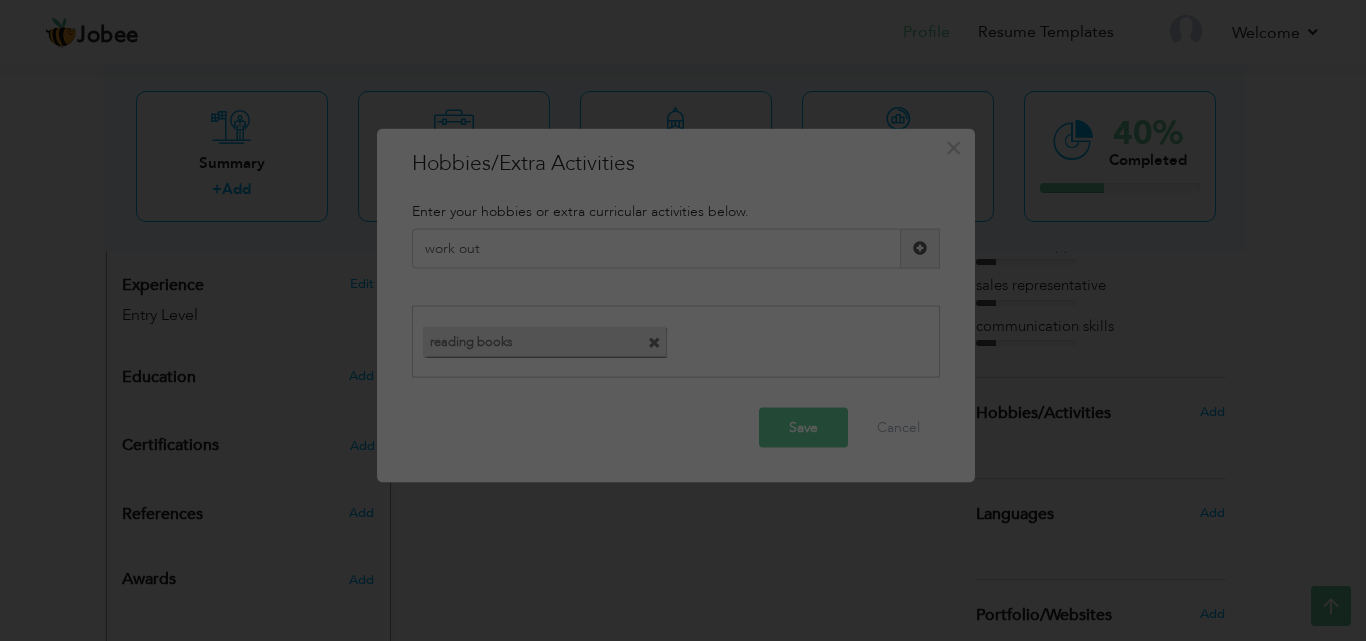 click at bounding box center (920, 248) 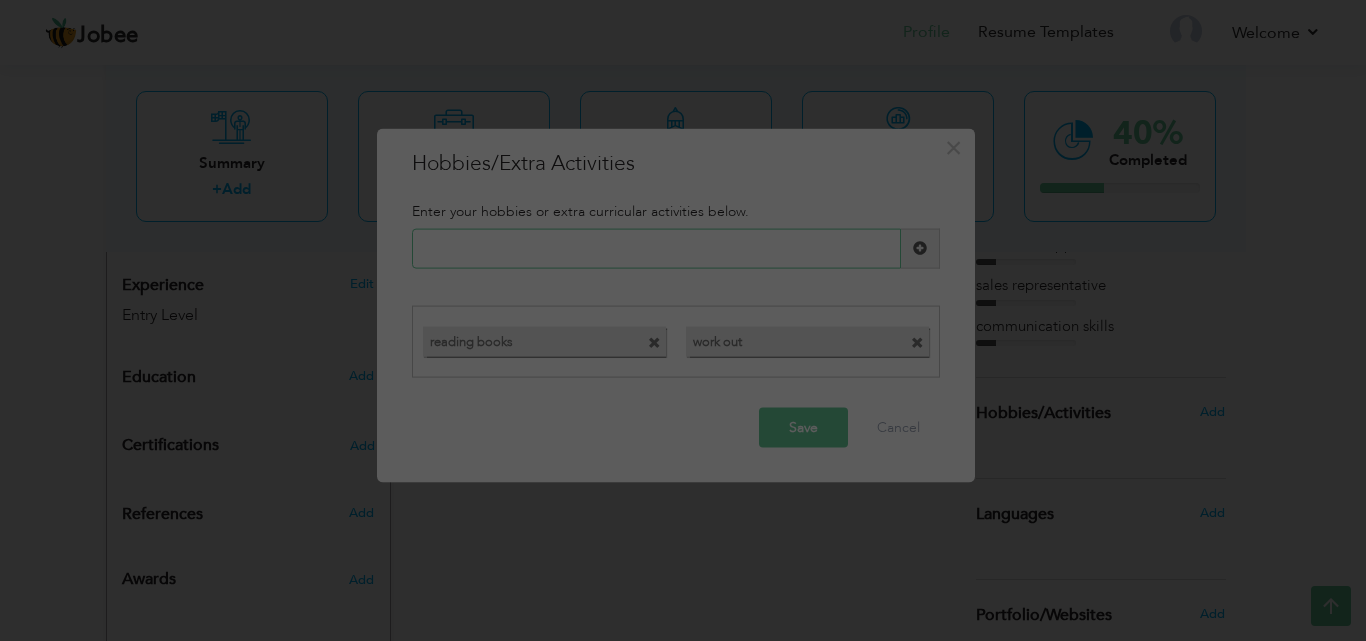 click at bounding box center (656, 248) 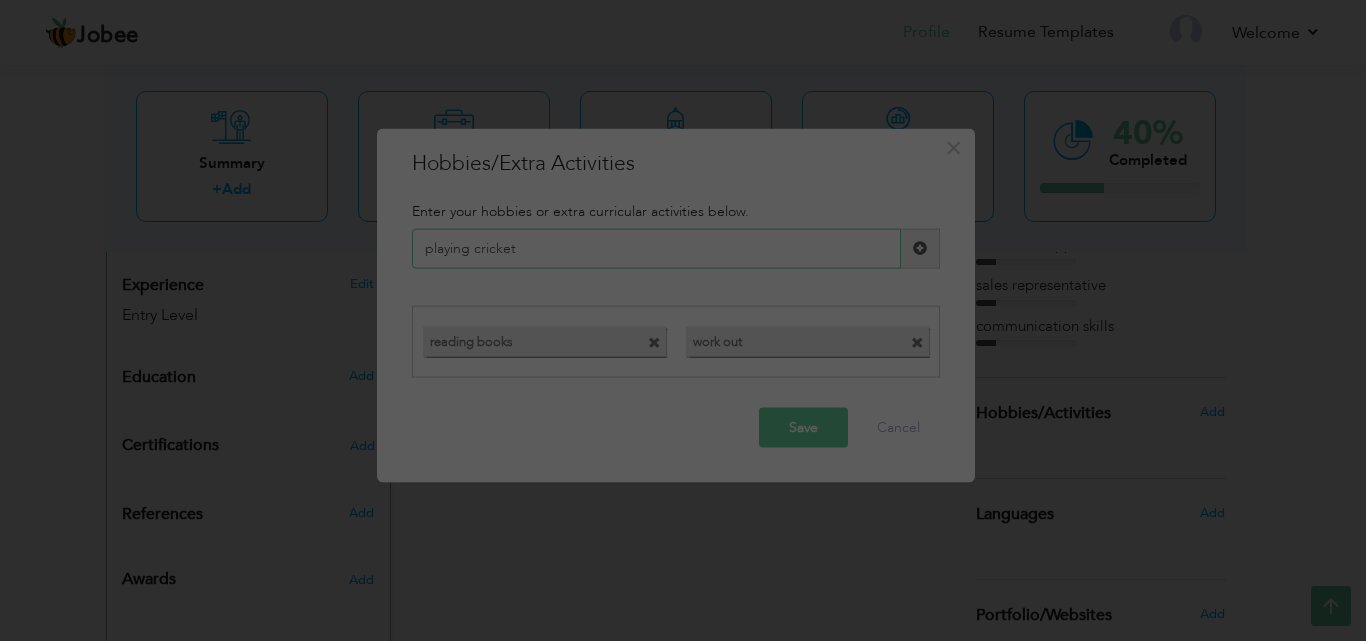 type on "playing cricket" 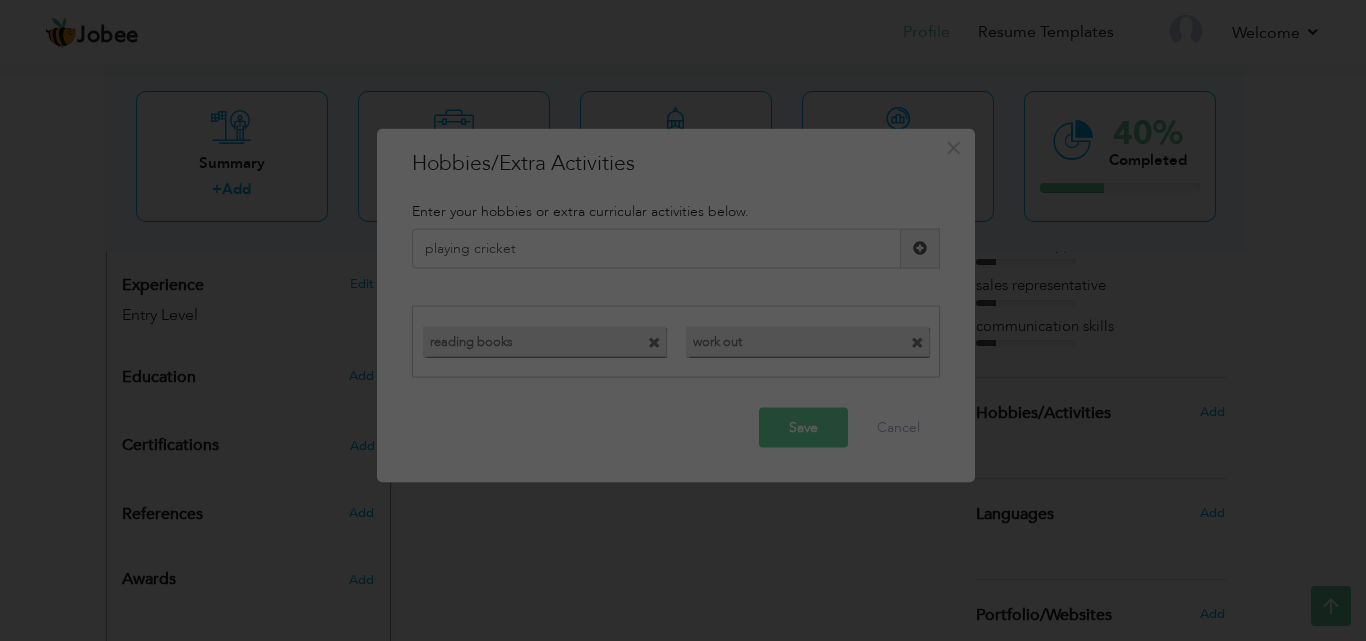 click on "Save" at bounding box center (803, 428) 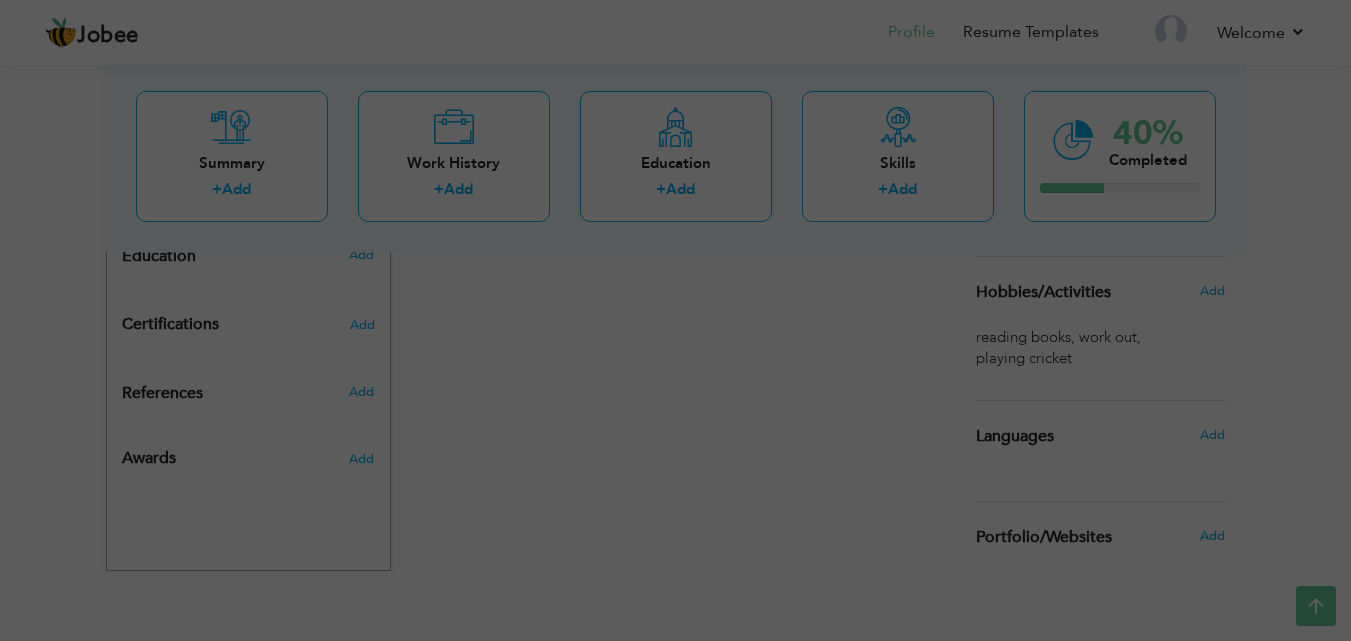 scroll, scrollTop: 836, scrollLeft: 0, axis: vertical 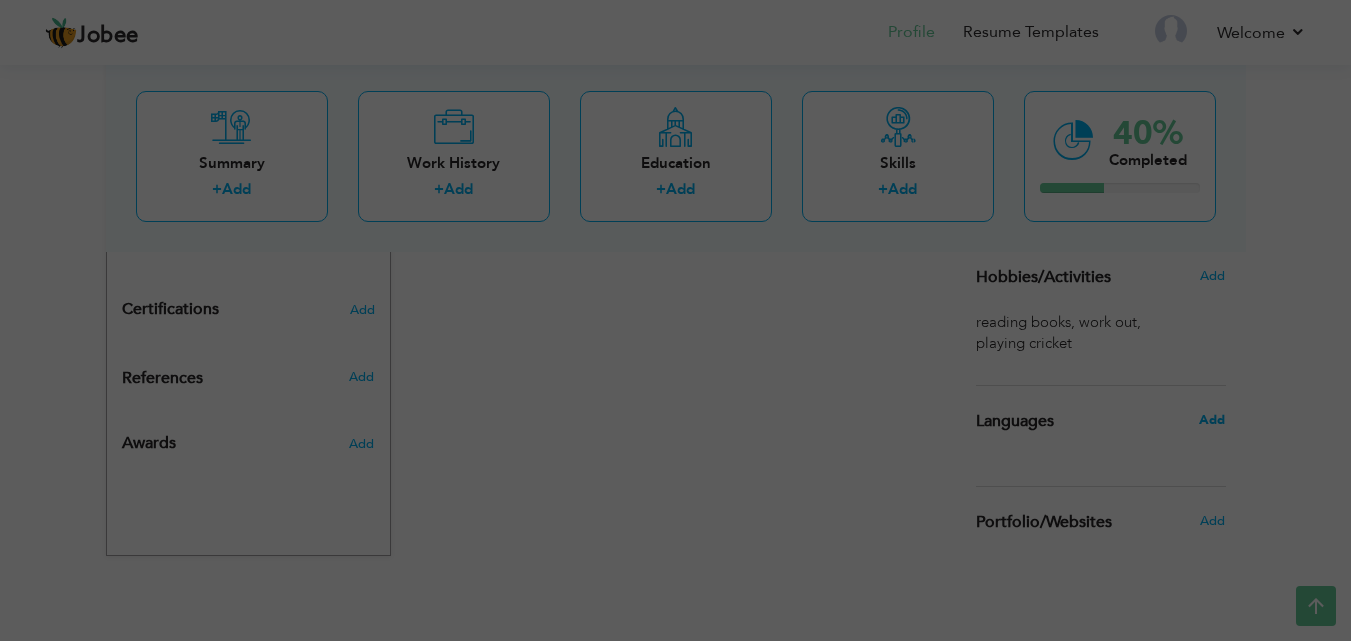 click on "Add" at bounding box center (1212, 420) 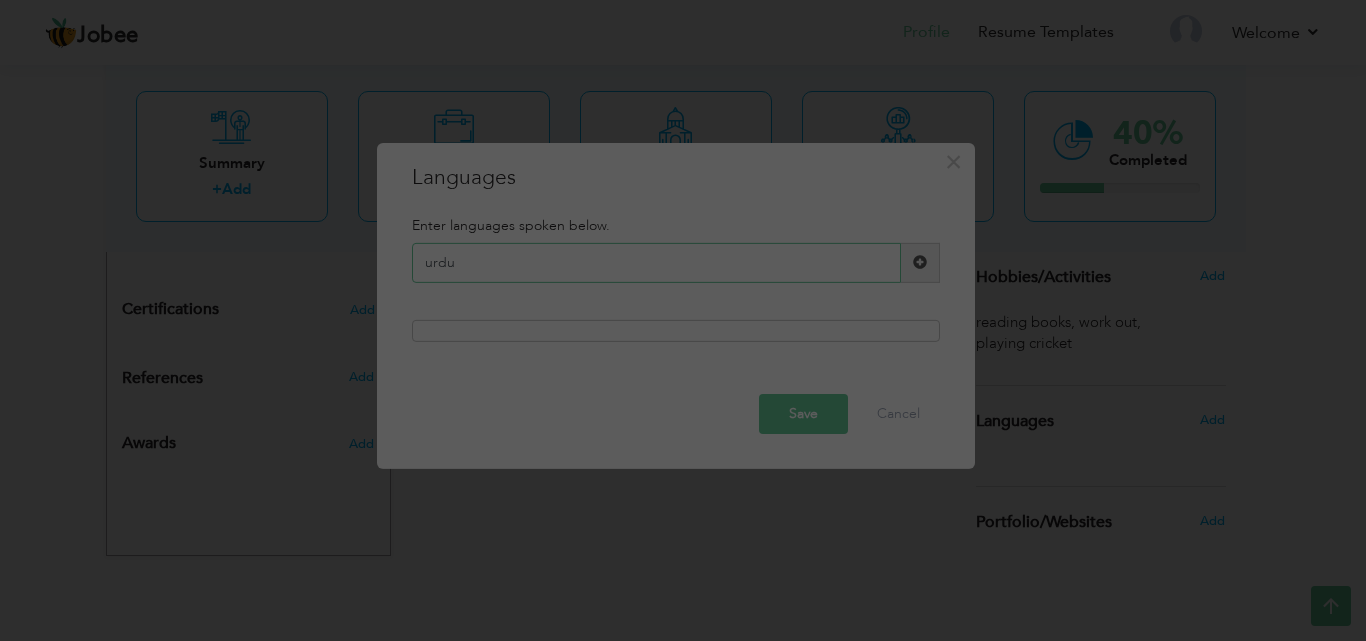 click on "urdu" at bounding box center [656, 263] 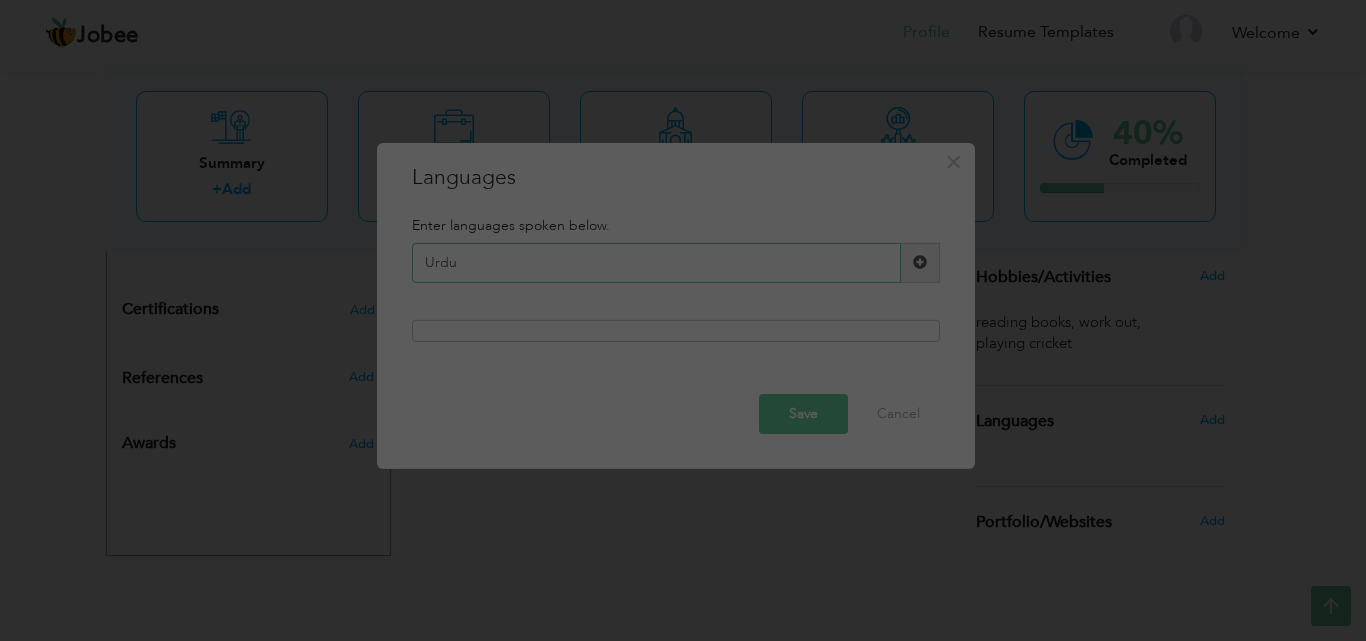 type on "Urdu" 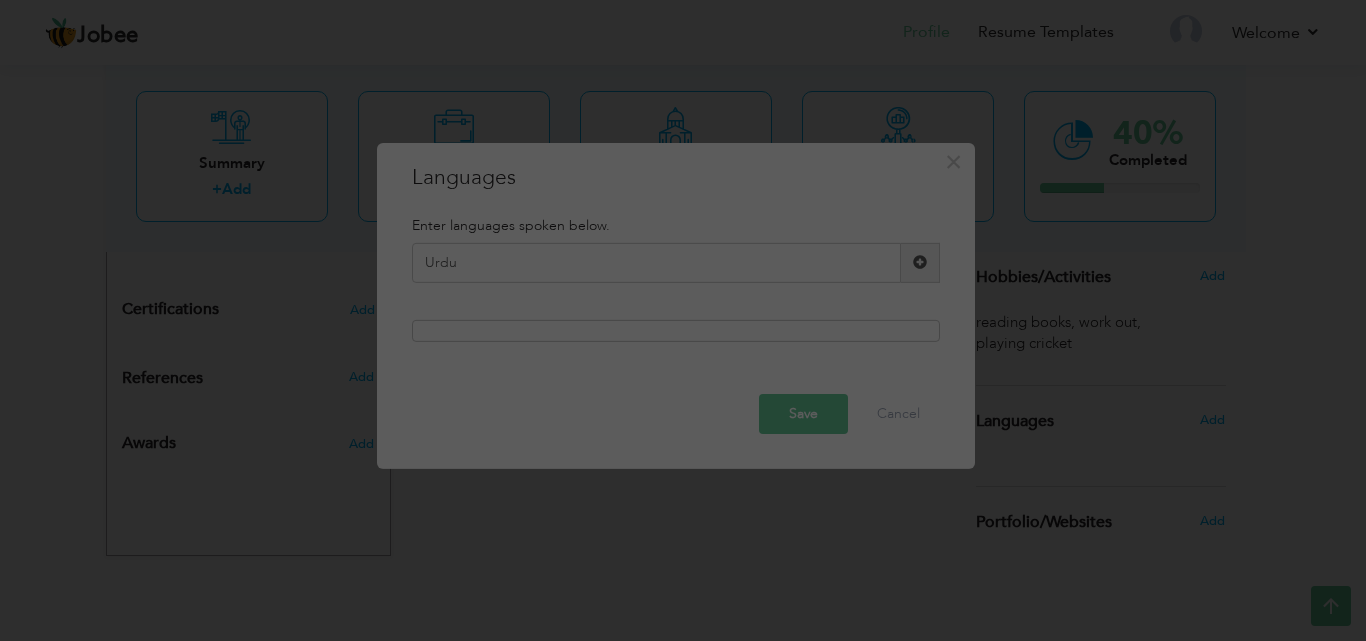 click at bounding box center (920, 262) 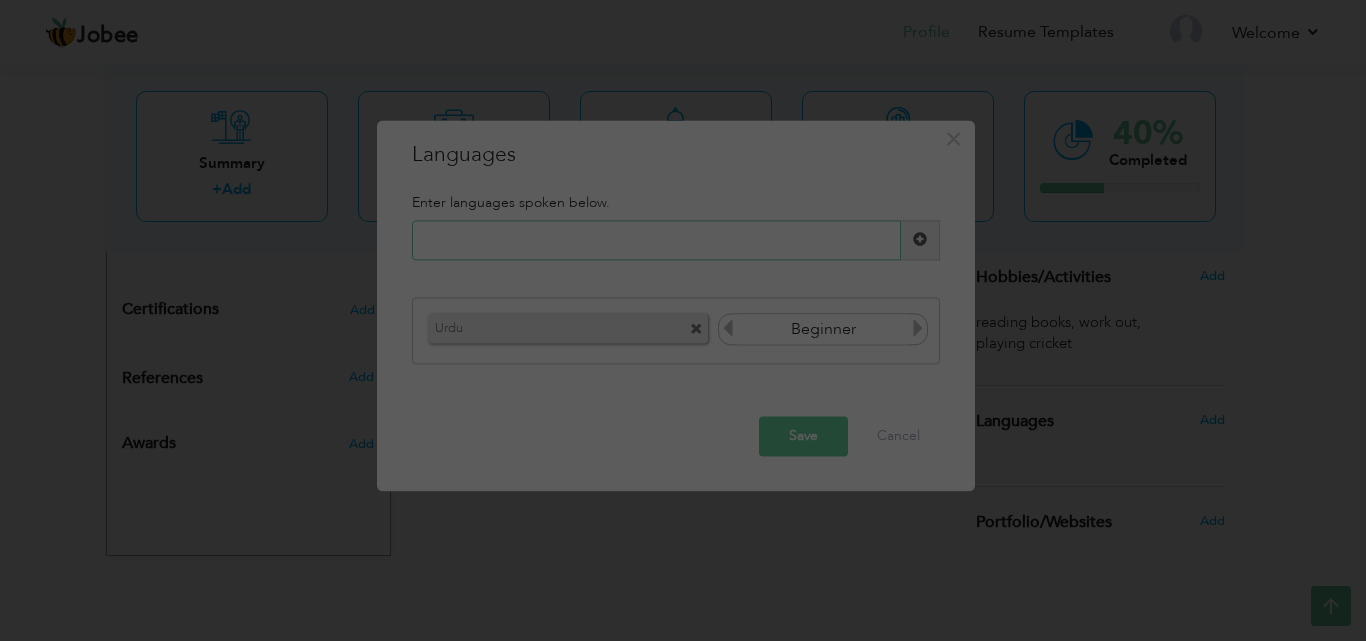 click at bounding box center (656, 240) 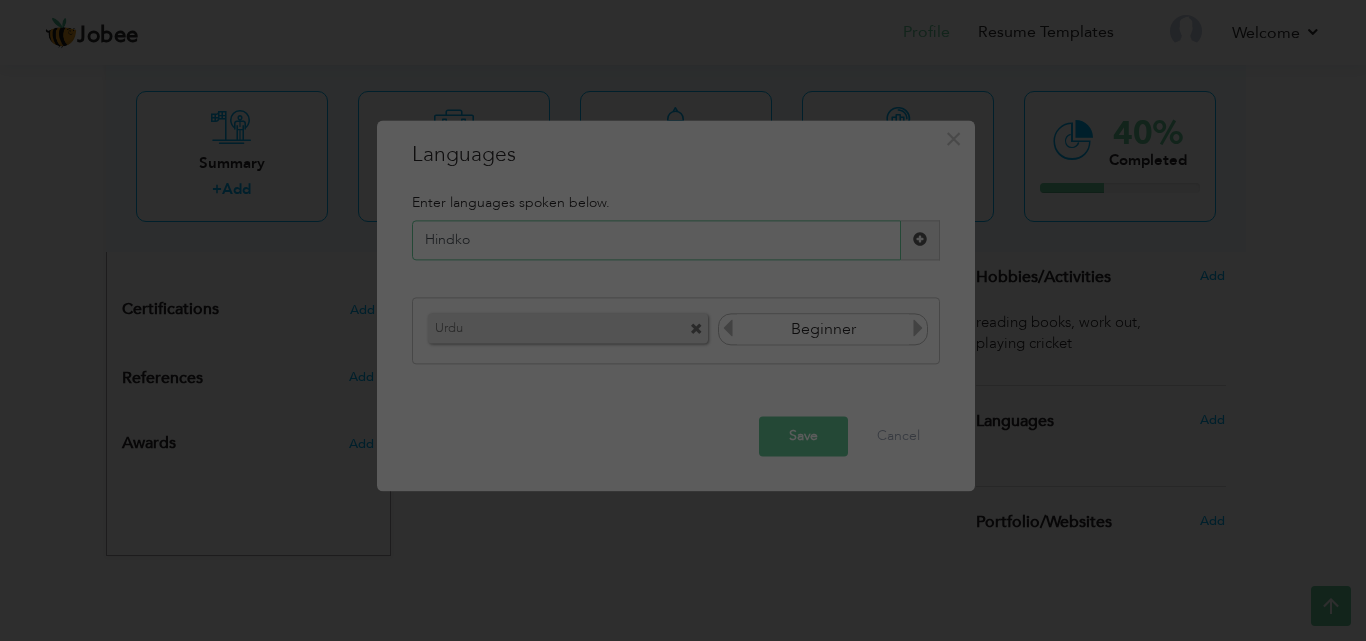 type on "Hindko" 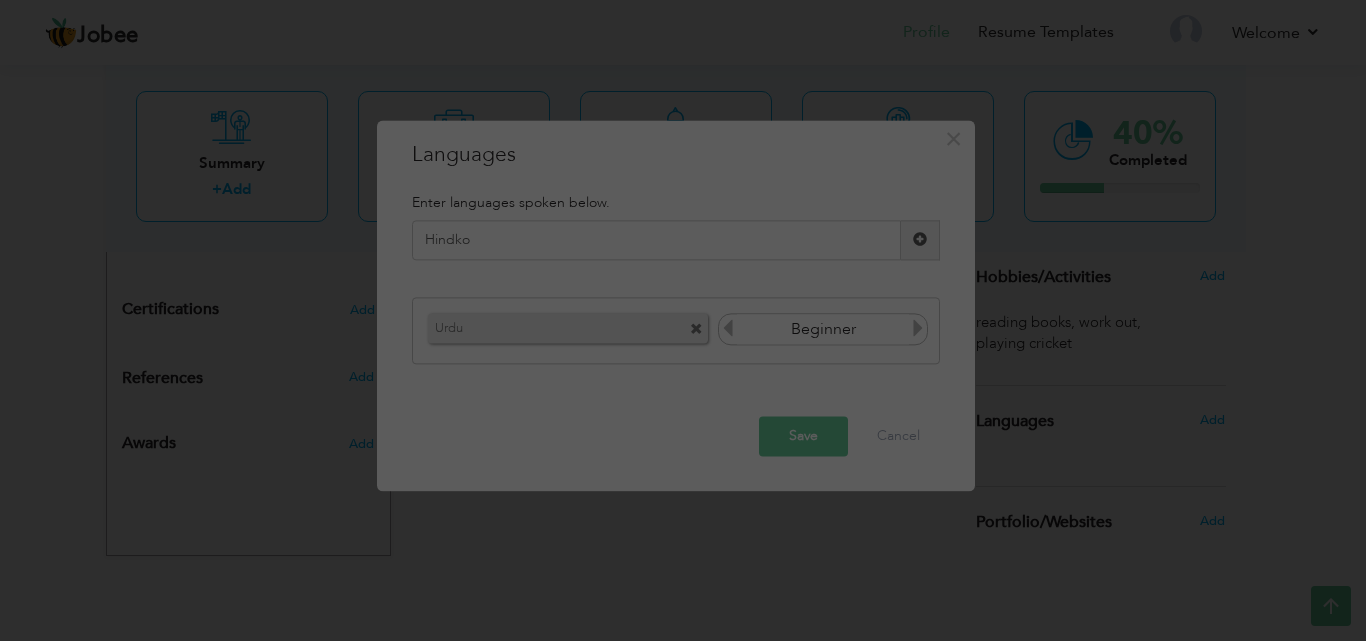 click at bounding box center [920, 240] 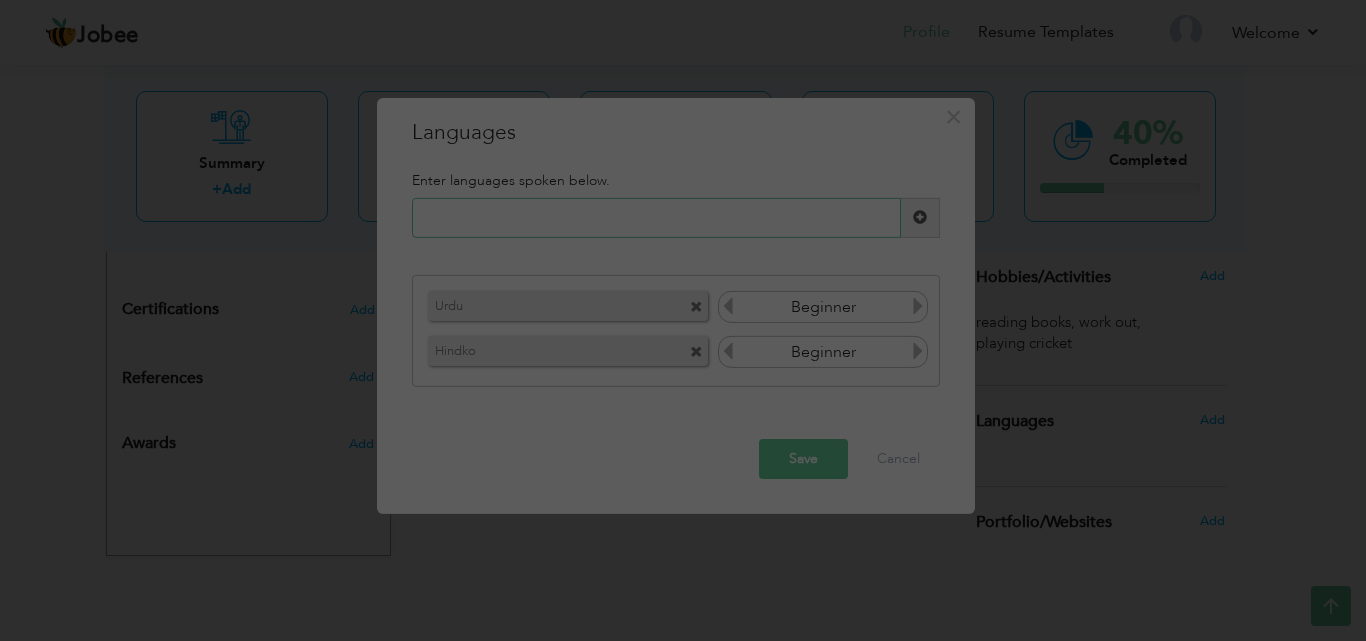 click at bounding box center (656, 218) 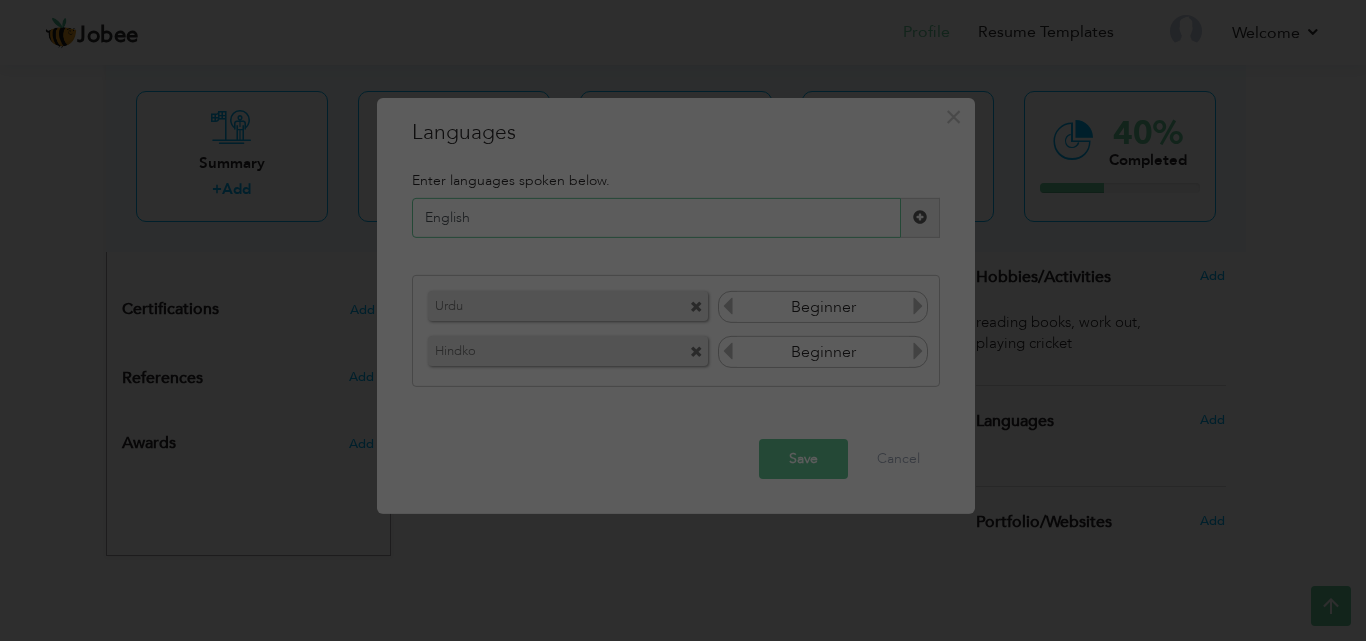 type on "English" 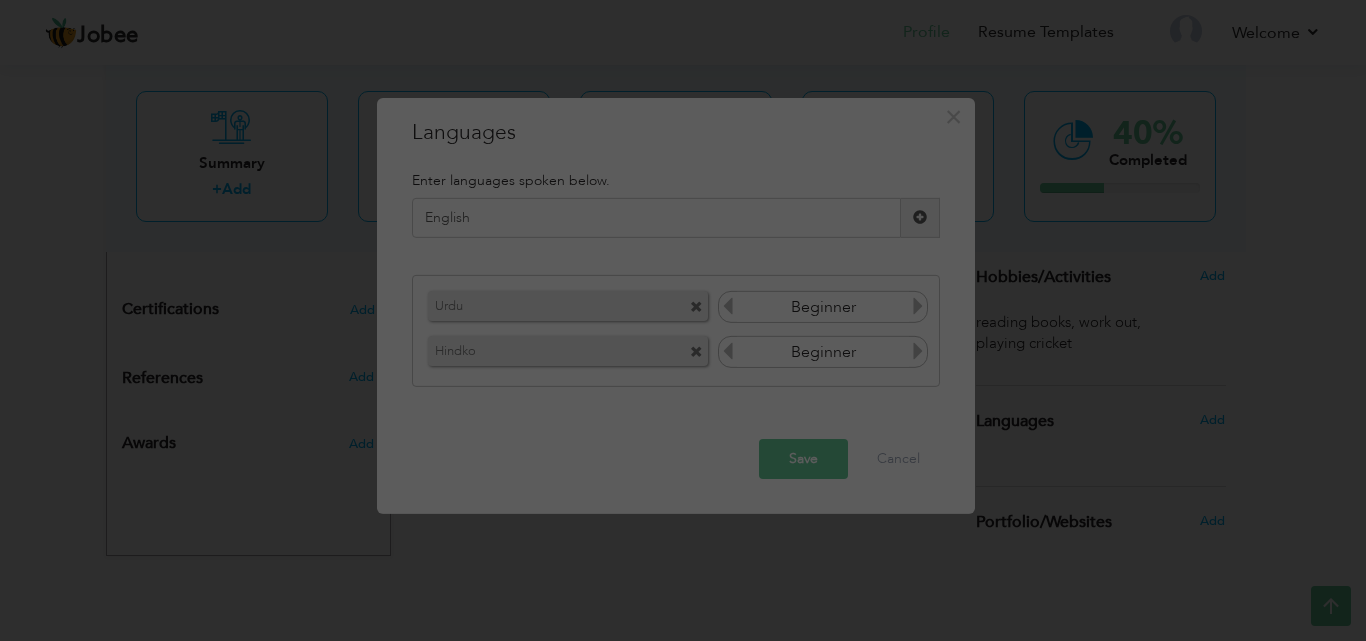 click at bounding box center [920, 217] 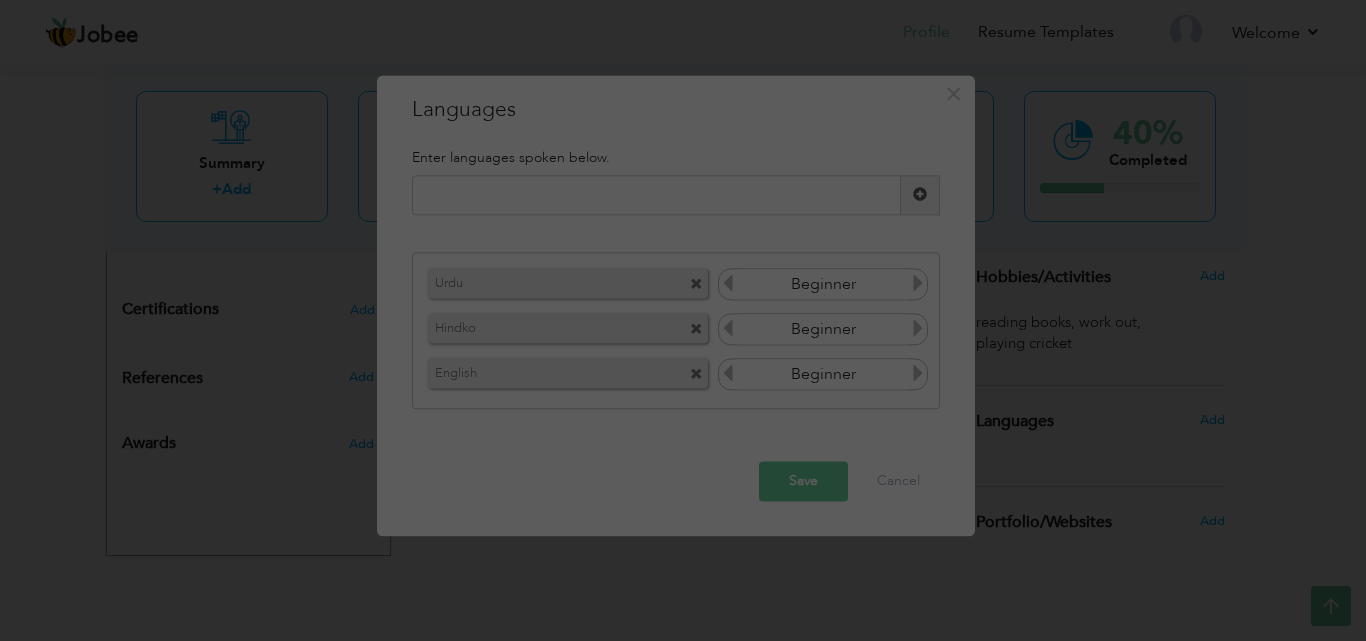 click on "Save" at bounding box center (803, 481) 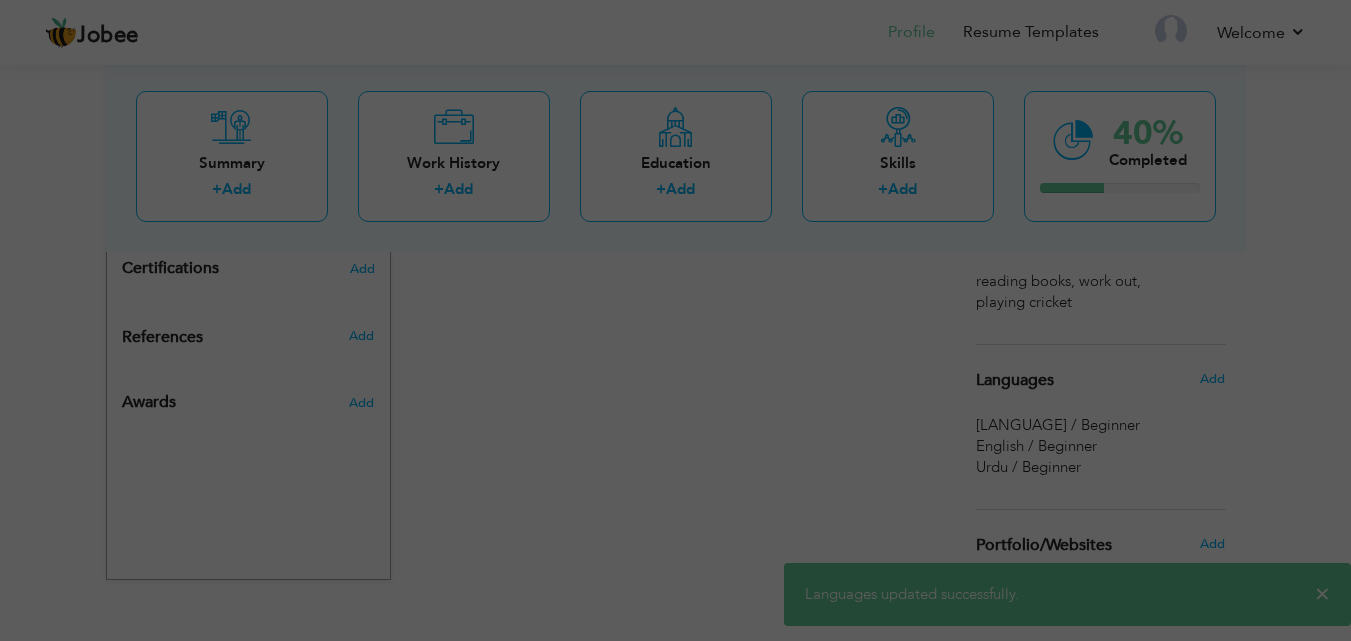 scroll, scrollTop: 900, scrollLeft: 0, axis: vertical 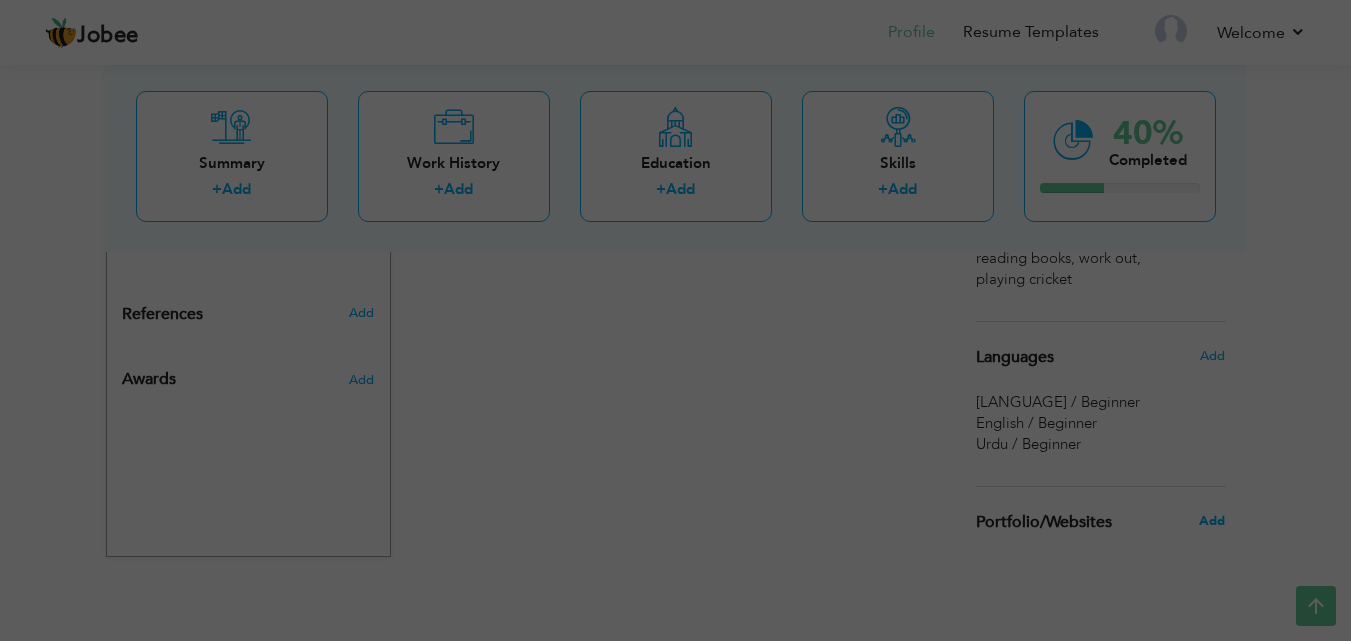 click on "Add" at bounding box center [1212, 521] 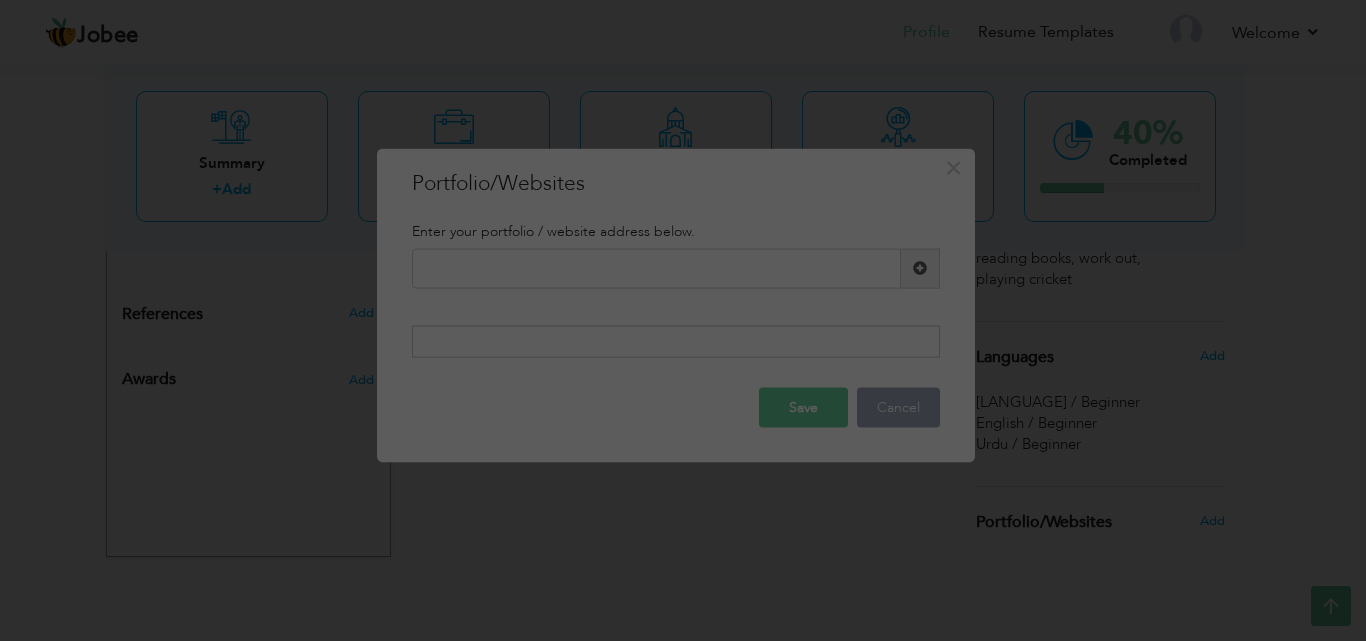 click on "Cancel" at bounding box center [898, 408] 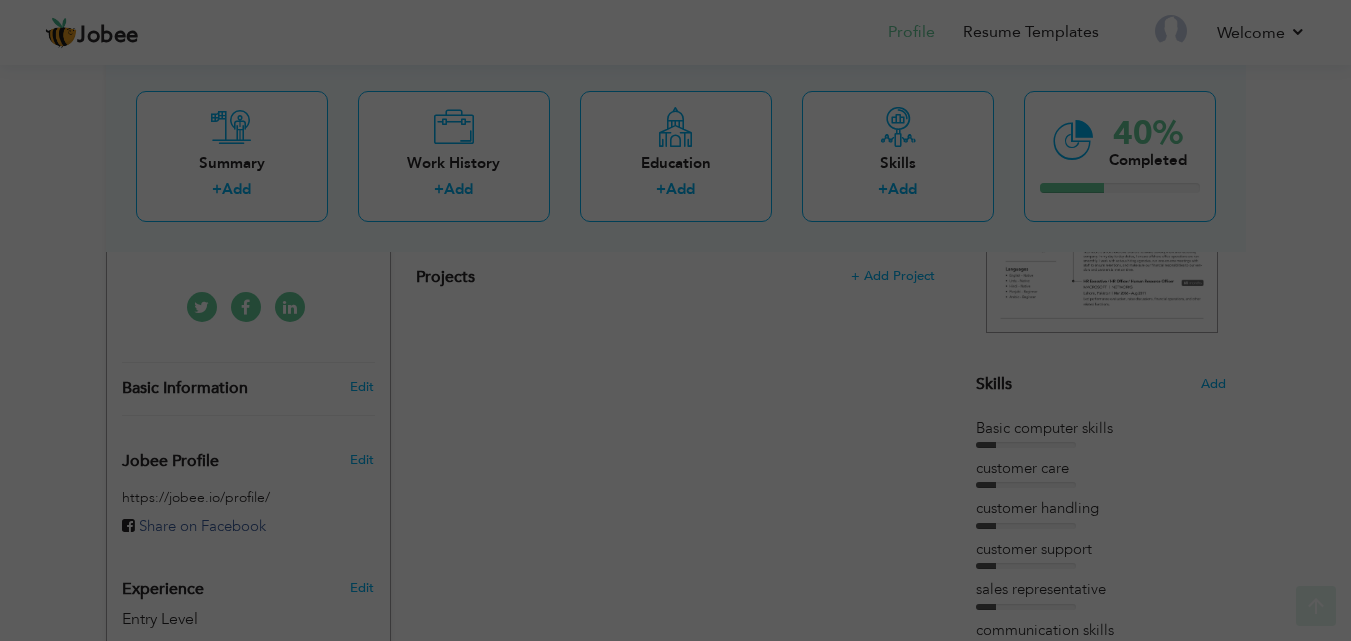 scroll, scrollTop: 400, scrollLeft: 0, axis: vertical 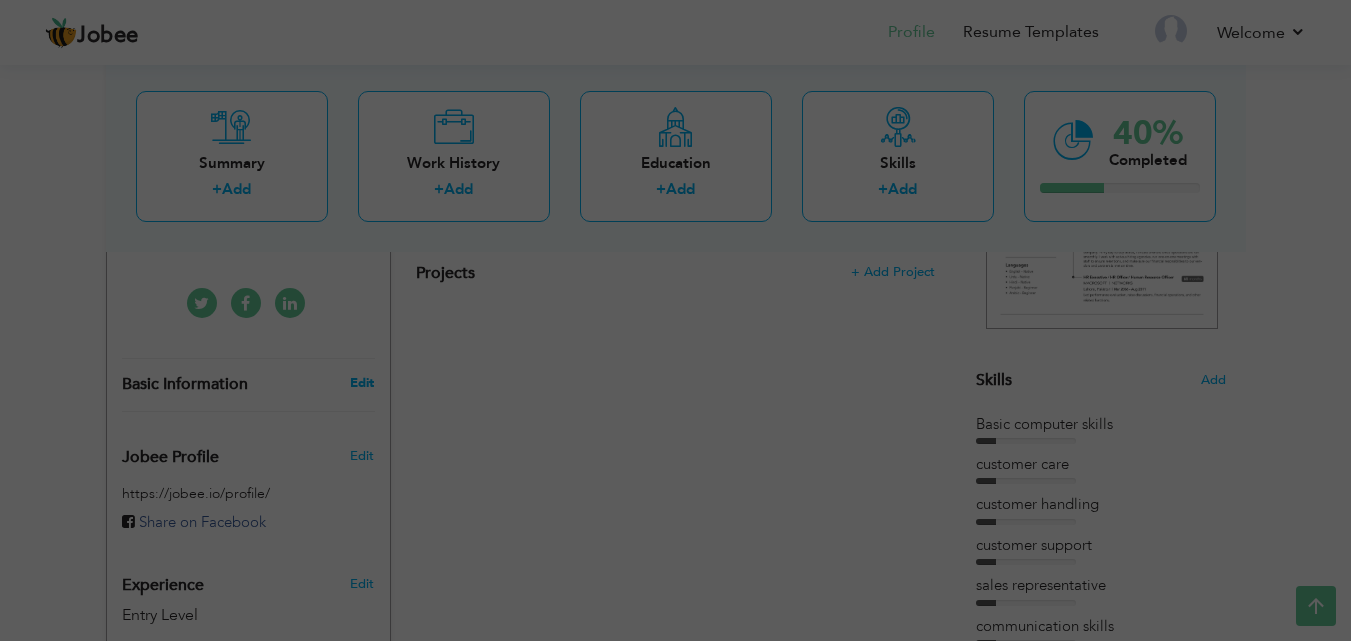 click on "Edit" at bounding box center [362, 383] 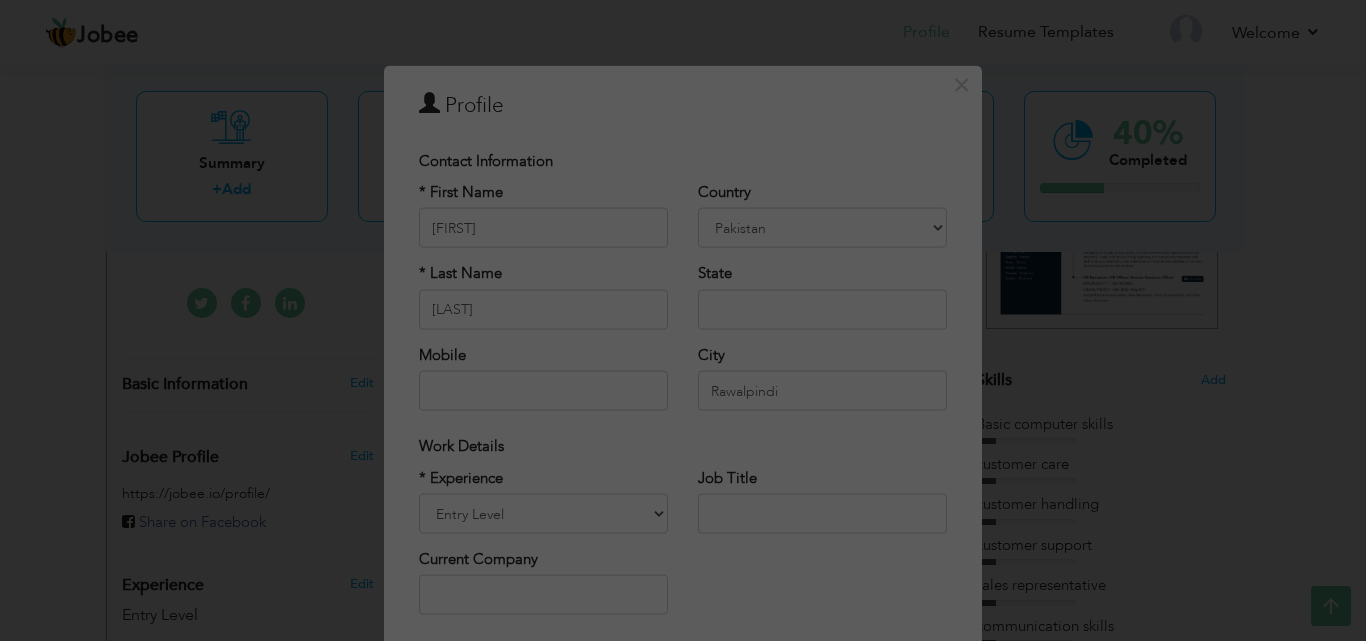 click on "×
Profile
Contact Information
* First Name
[FIRST]
* Last Name
[LAST]" at bounding box center [683, 320] 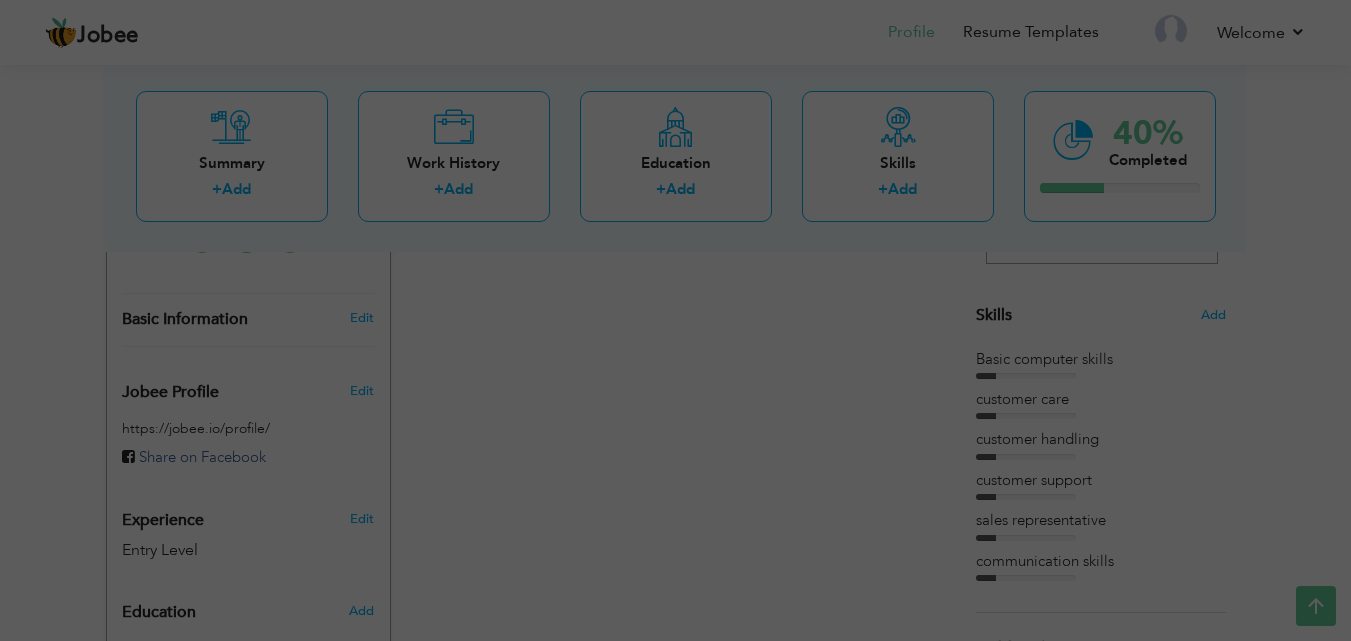scroll, scrollTop: 500, scrollLeft: 0, axis: vertical 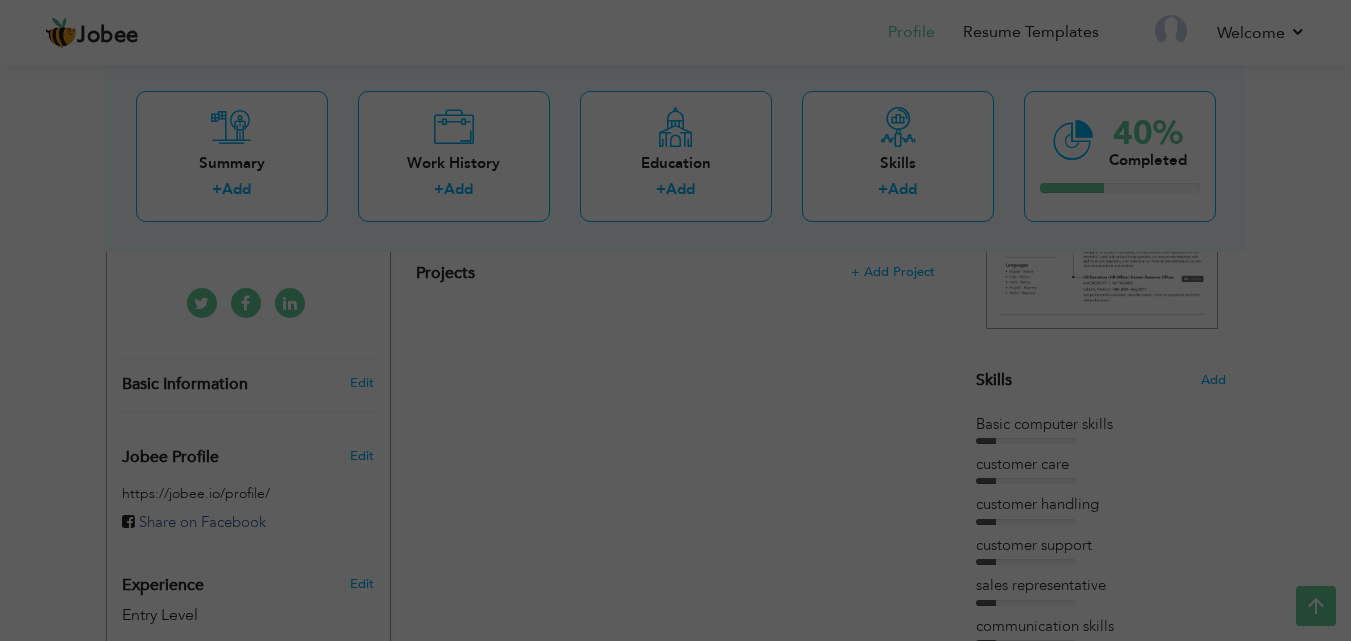 drag, startPoint x: 459, startPoint y: 391, endPoint x: 443, endPoint y: 389, distance: 16.124516 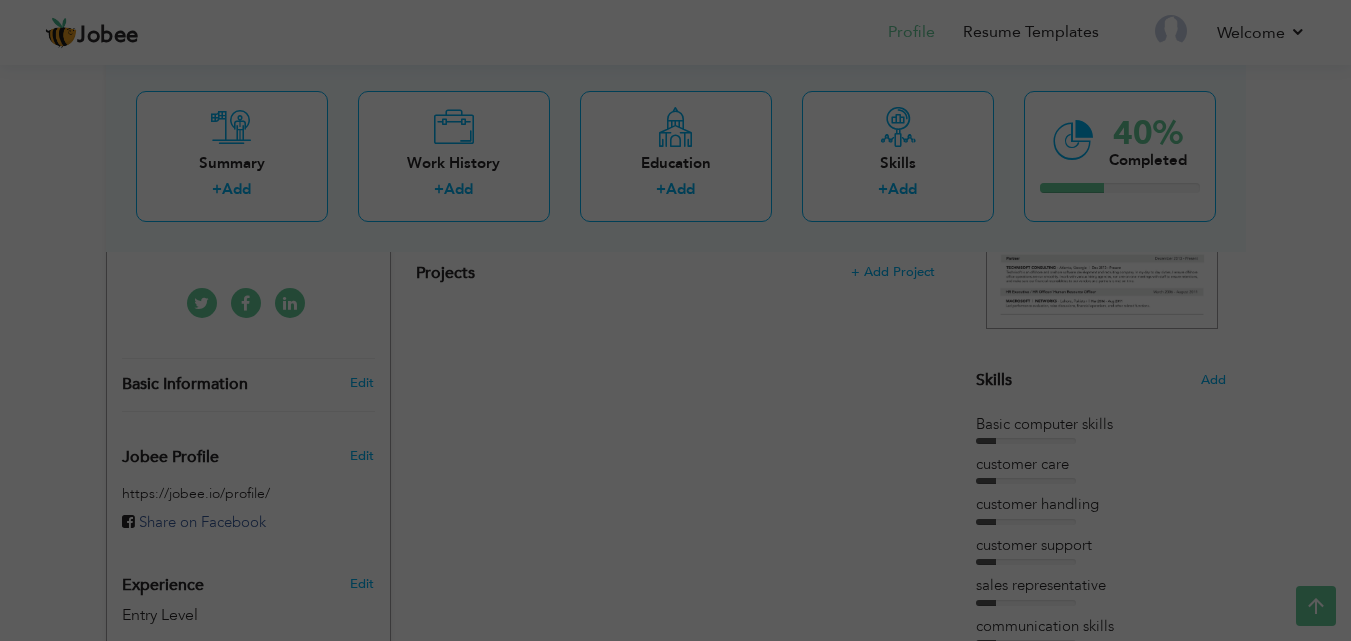 drag, startPoint x: 444, startPoint y: 389, endPoint x: 458, endPoint y: 388, distance: 14.035668 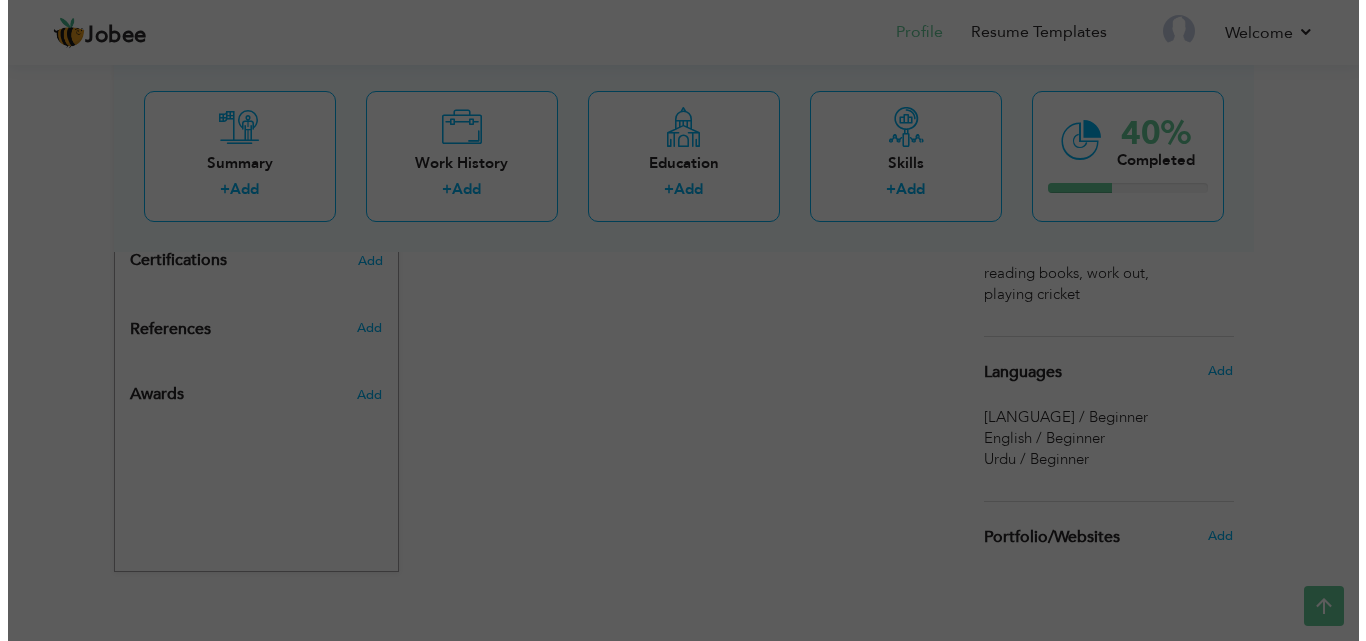 scroll, scrollTop: 600, scrollLeft: 0, axis: vertical 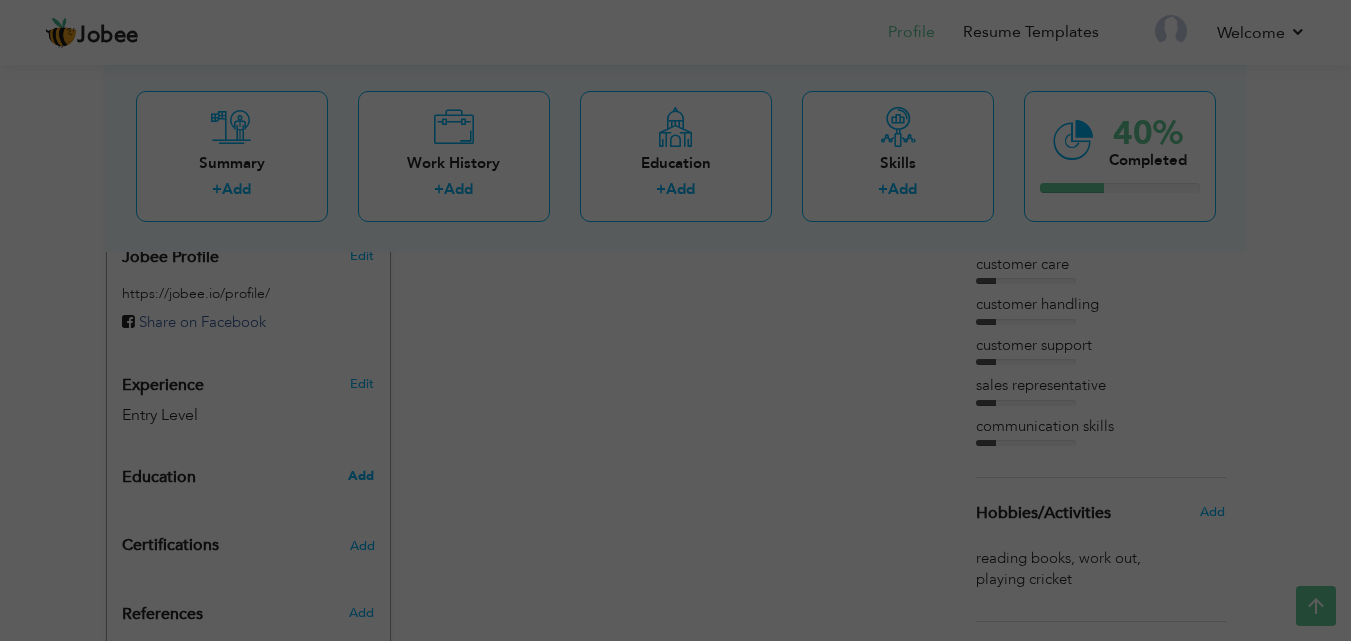 click on "Add" at bounding box center [361, 476] 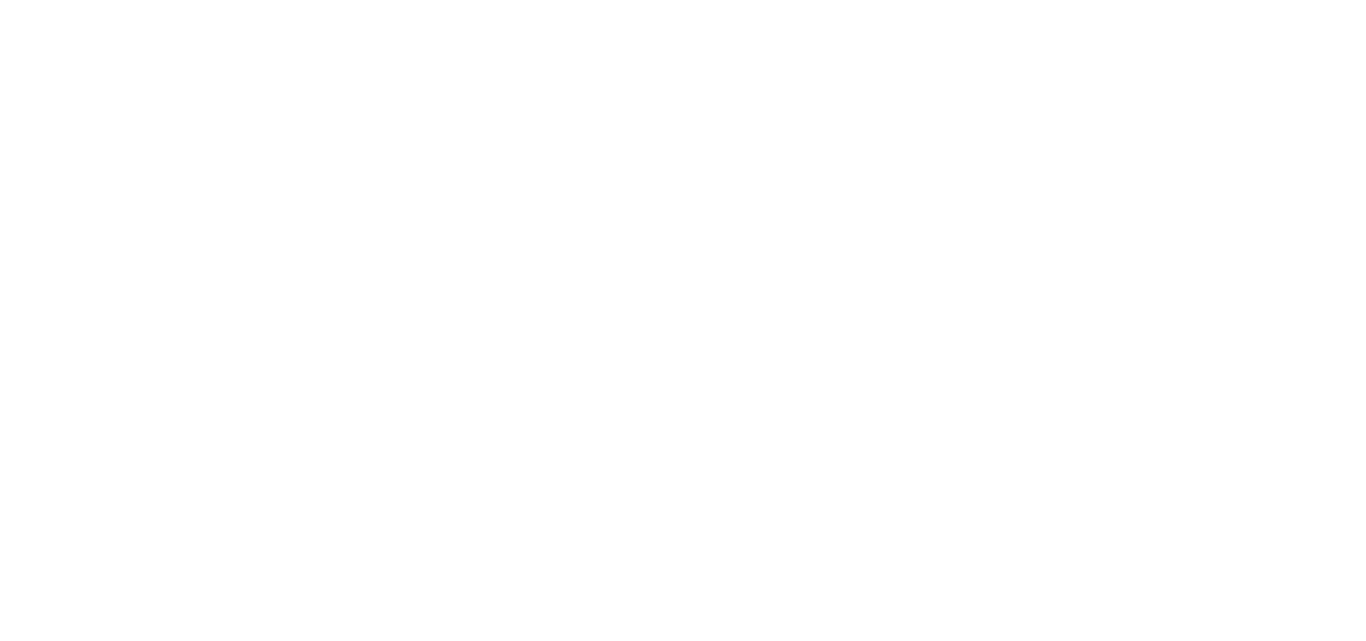 scroll, scrollTop: 0, scrollLeft: 0, axis: both 